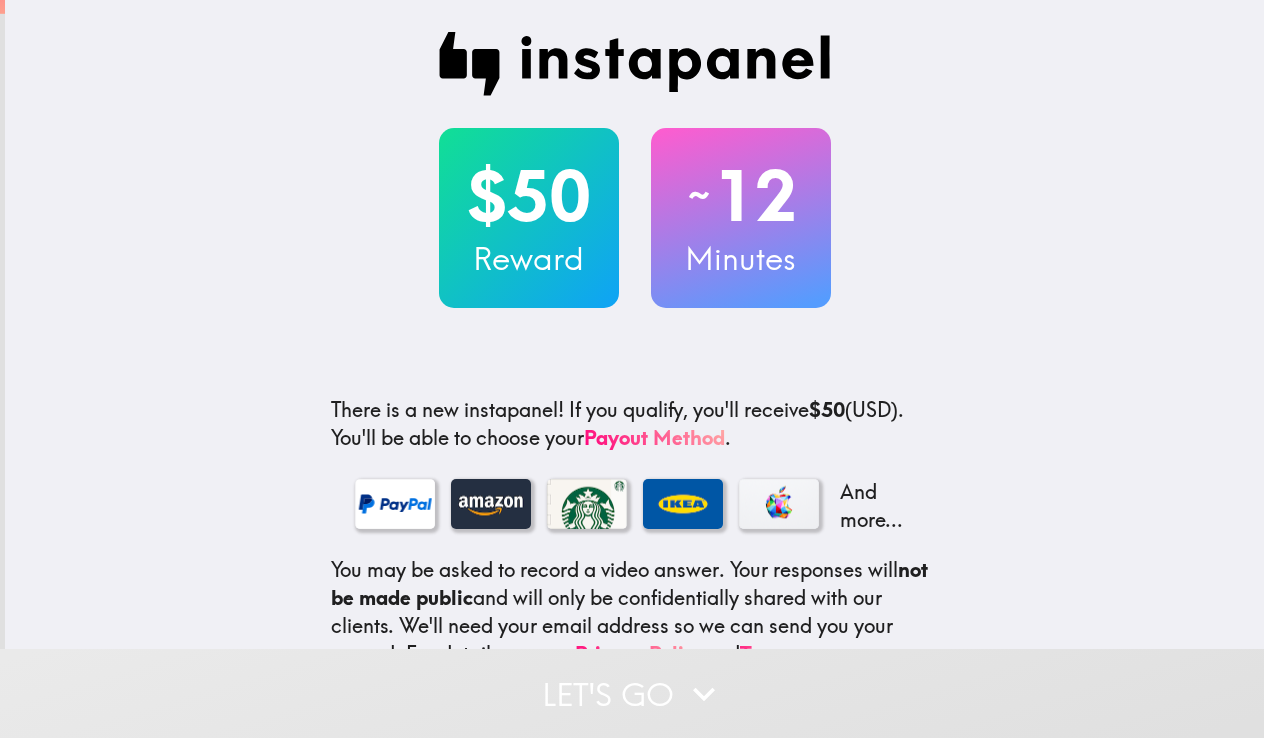 scroll, scrollTop: 0, scrollLeft: 0, axis: both 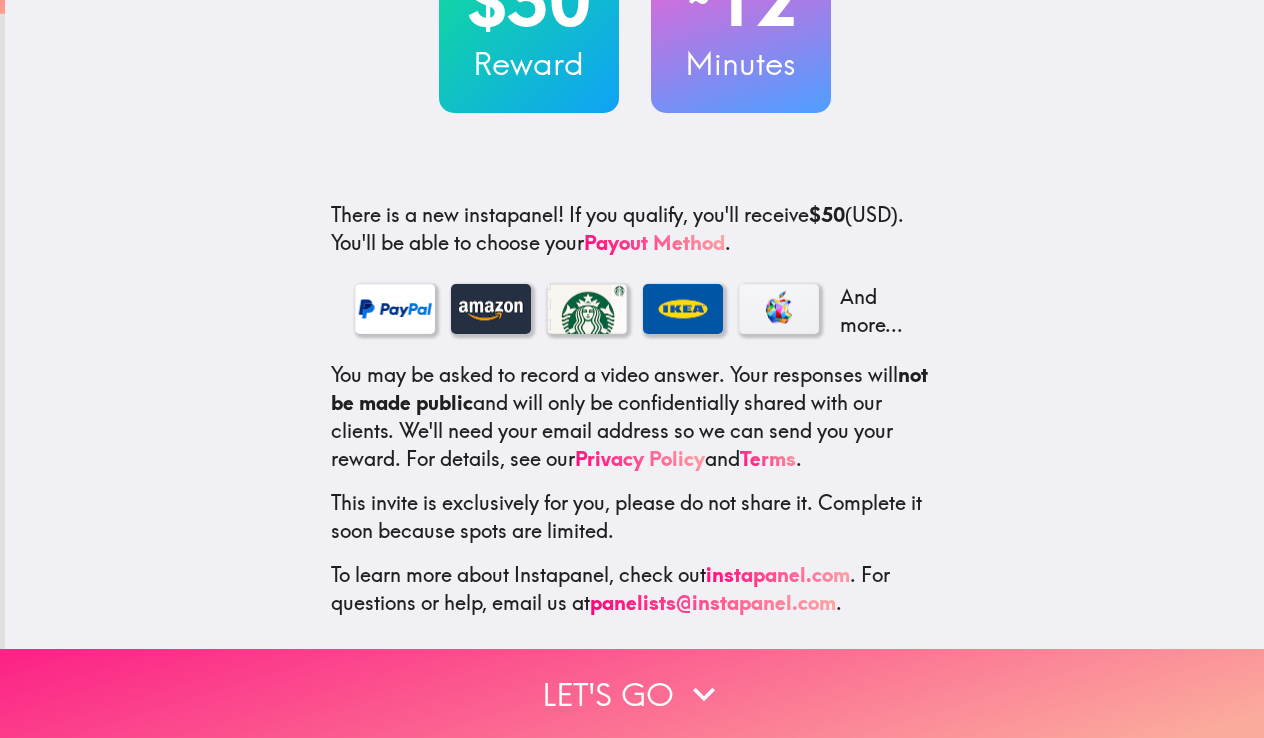 click on "Let's go" at bounding box center (632, 693) 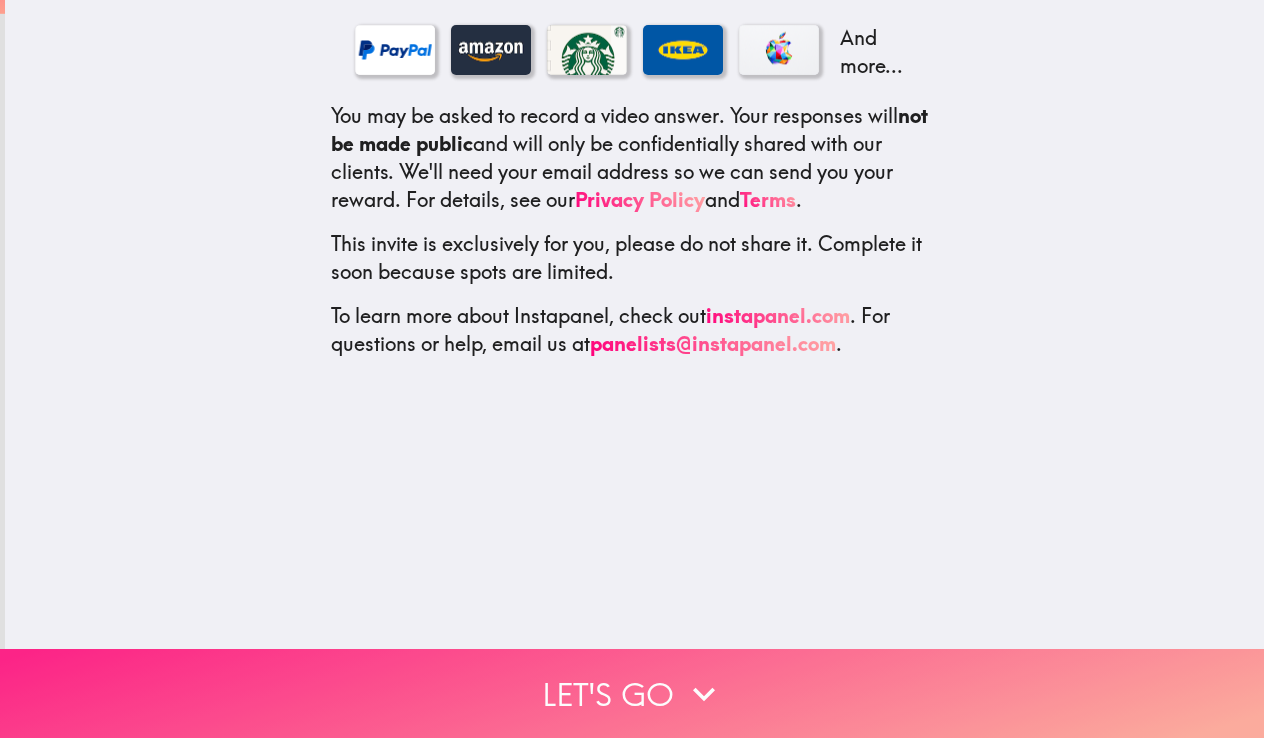 scroll, scrollTop: 0, scrollLeft: 0, axis: both 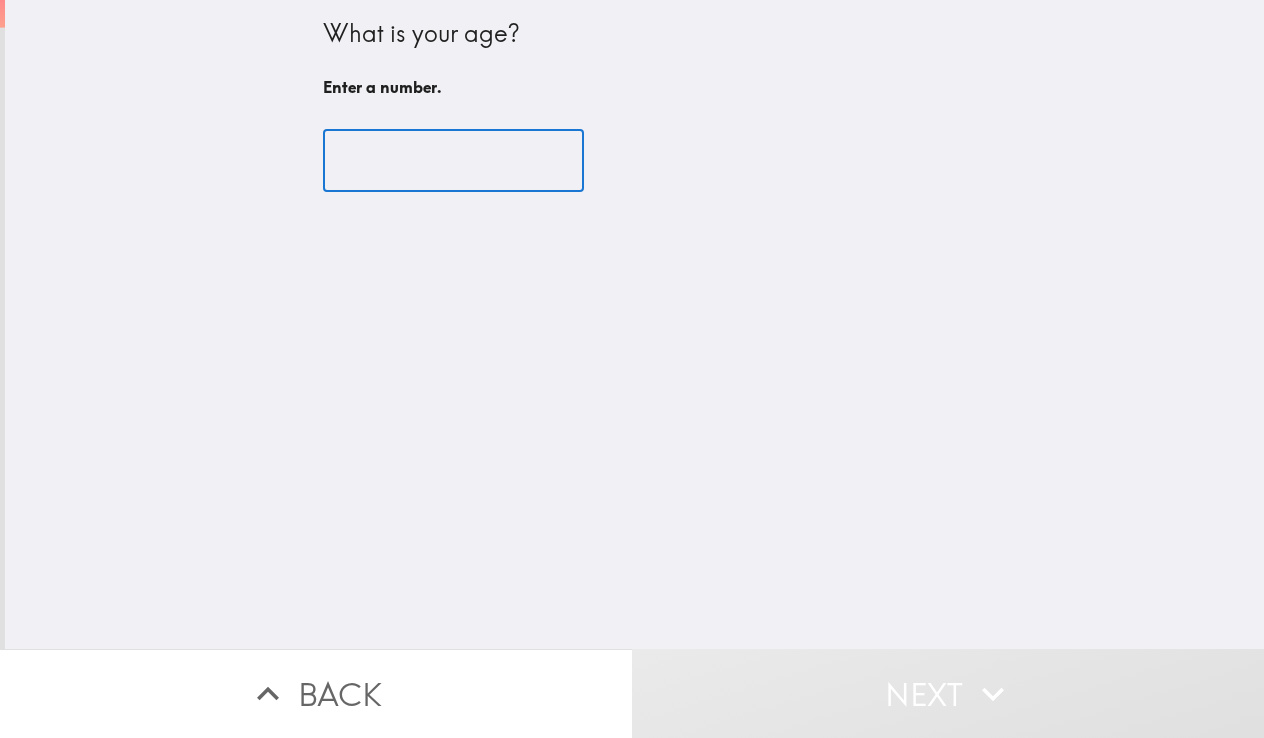click at bounding box center [453, 161] 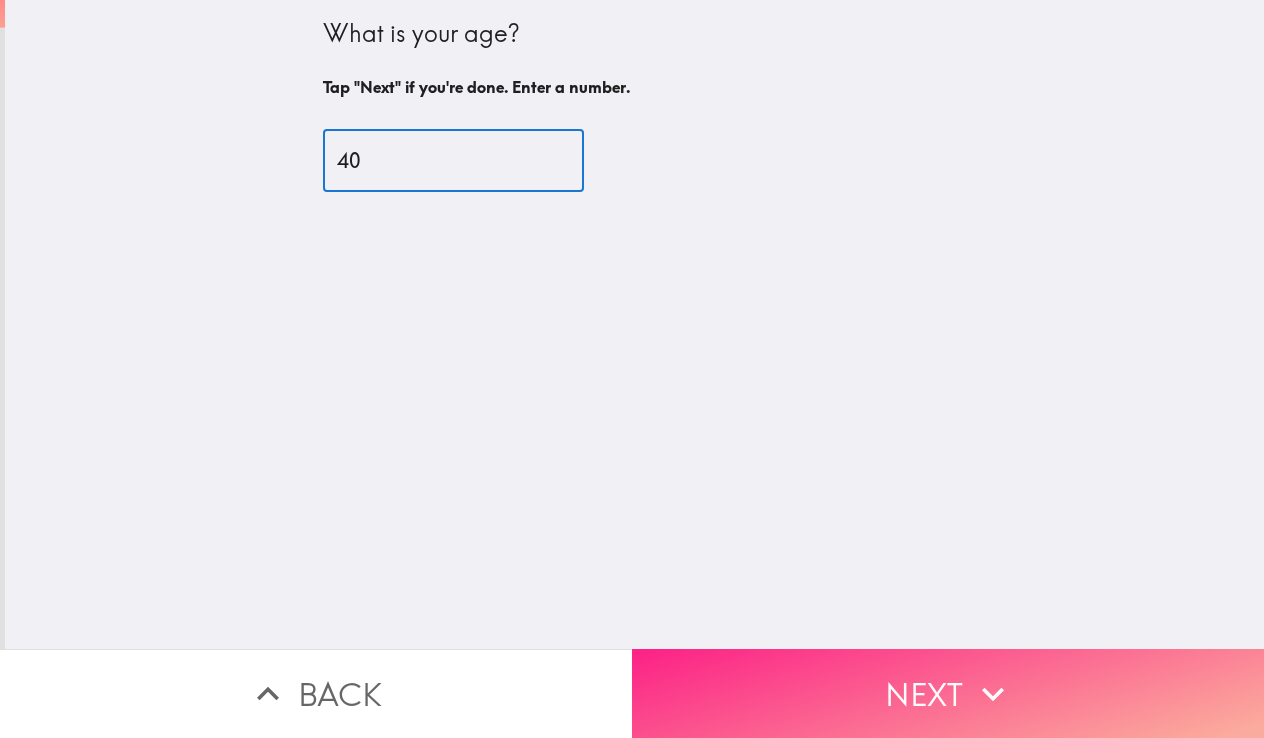 type on "40" 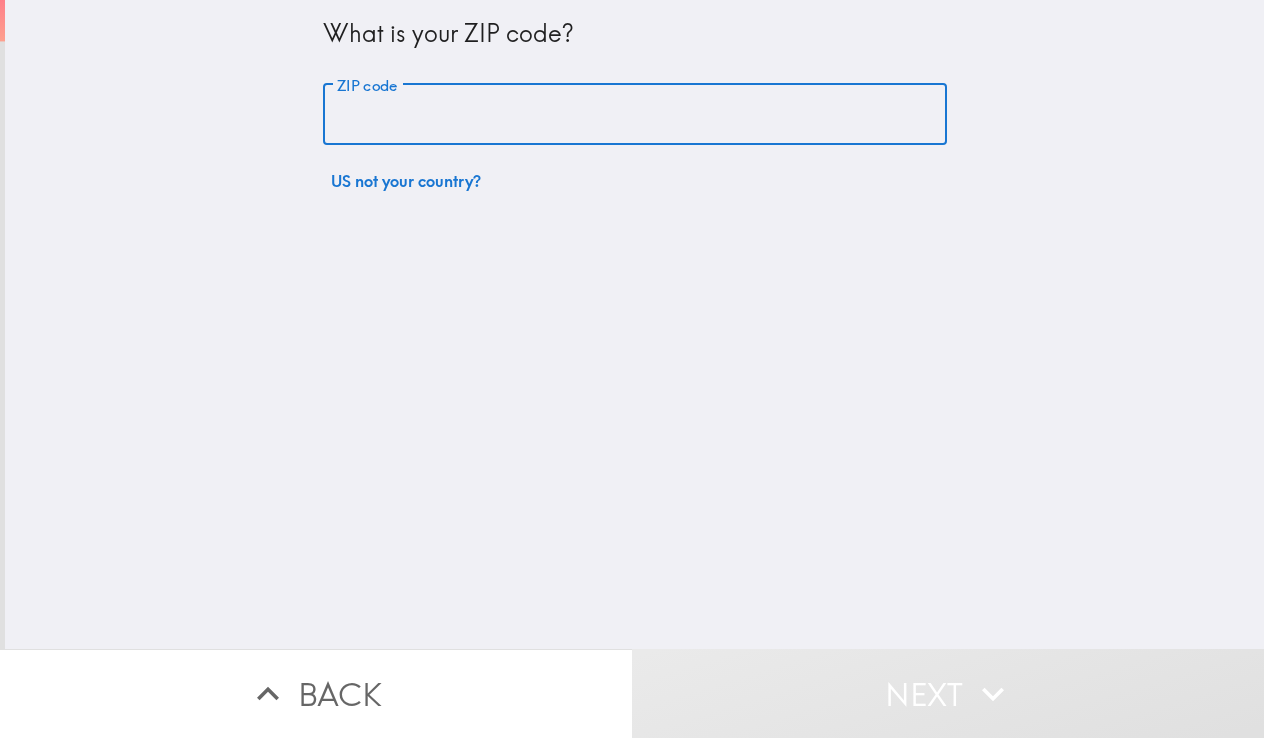 click on "ZIP code" at bounding box center (635, 115) 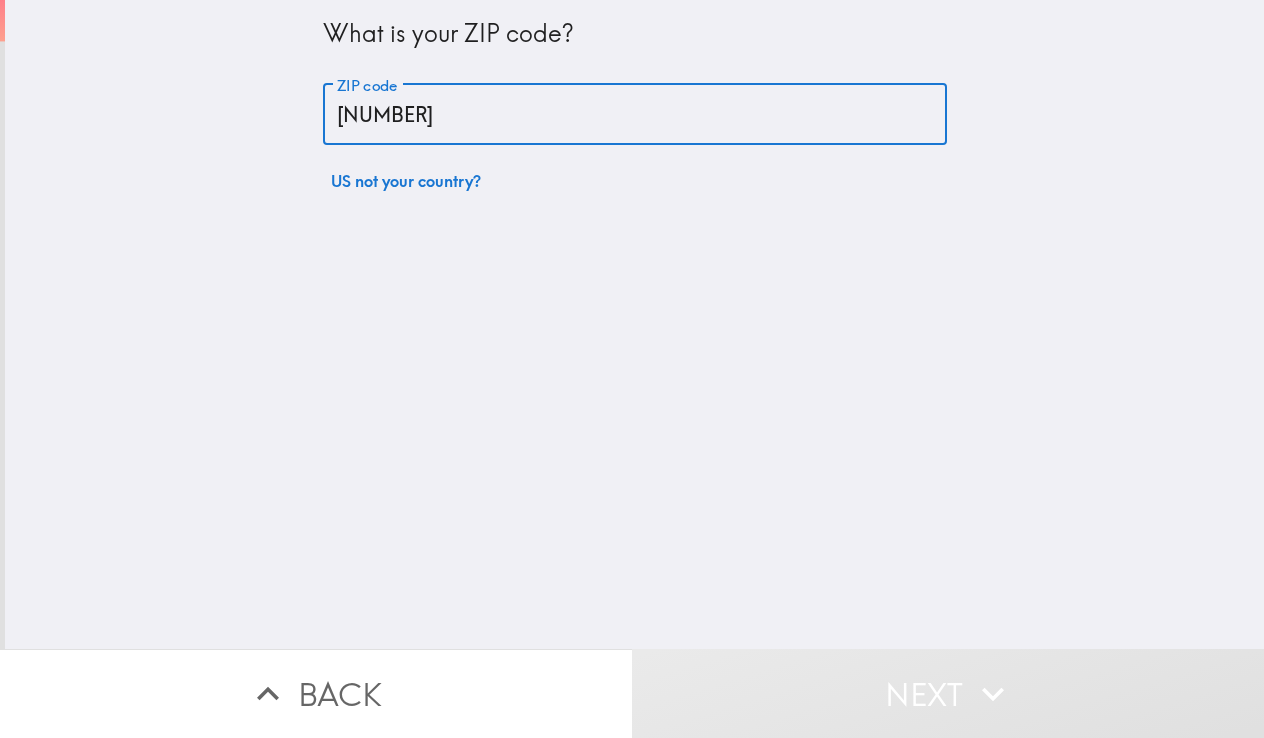 type on "[NUMBER]" 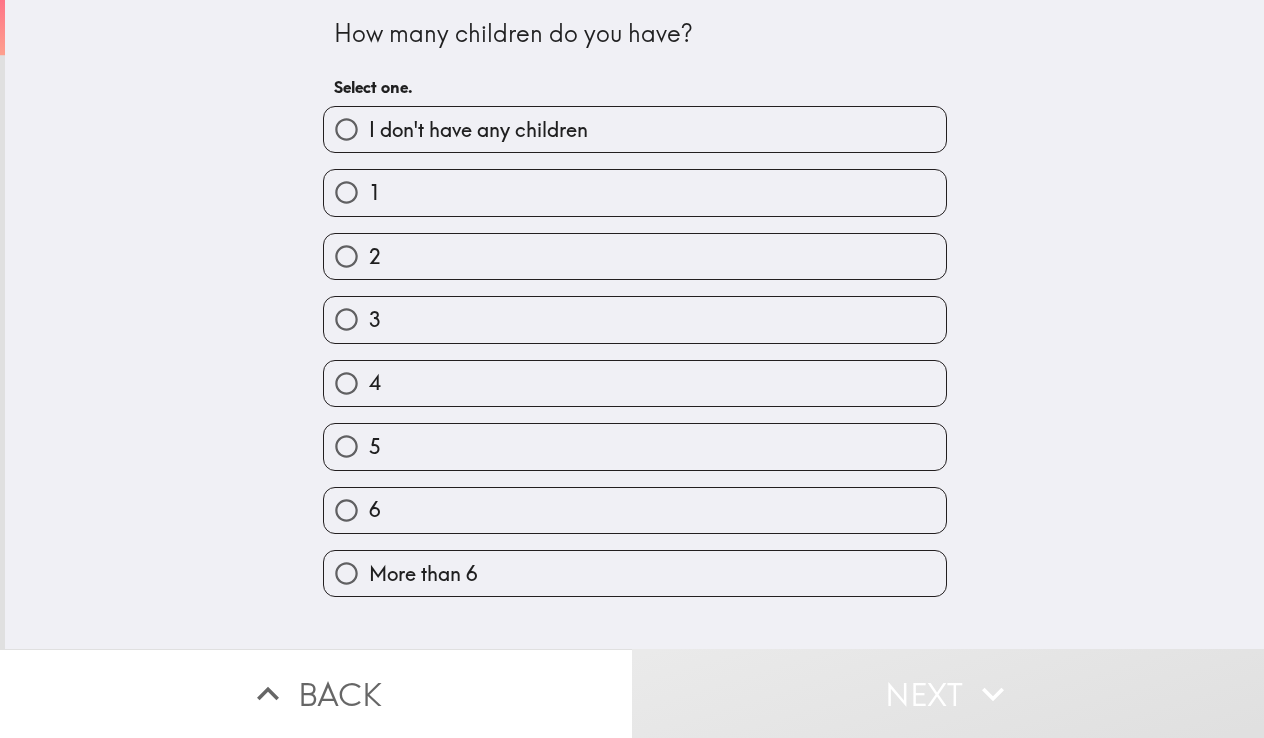 click on "2" at bounding box center [635, 256] 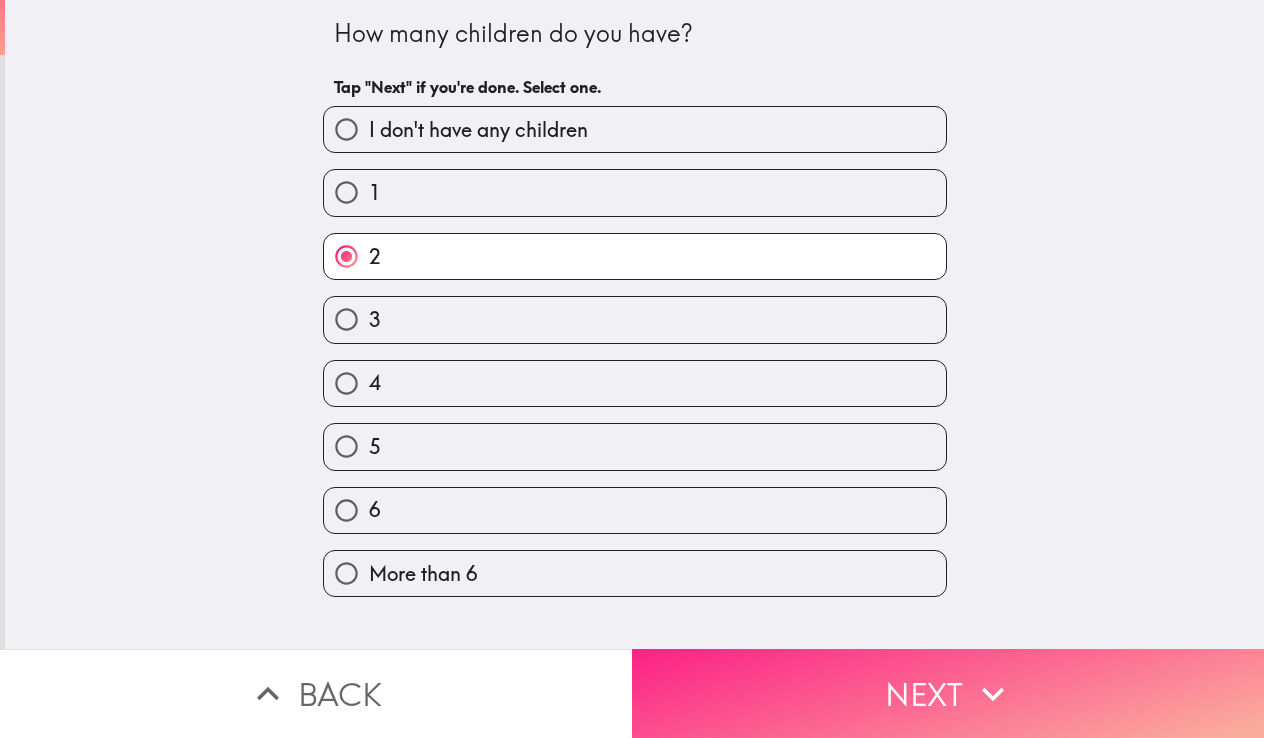 click on "Next" at bounding box center (948, 693) 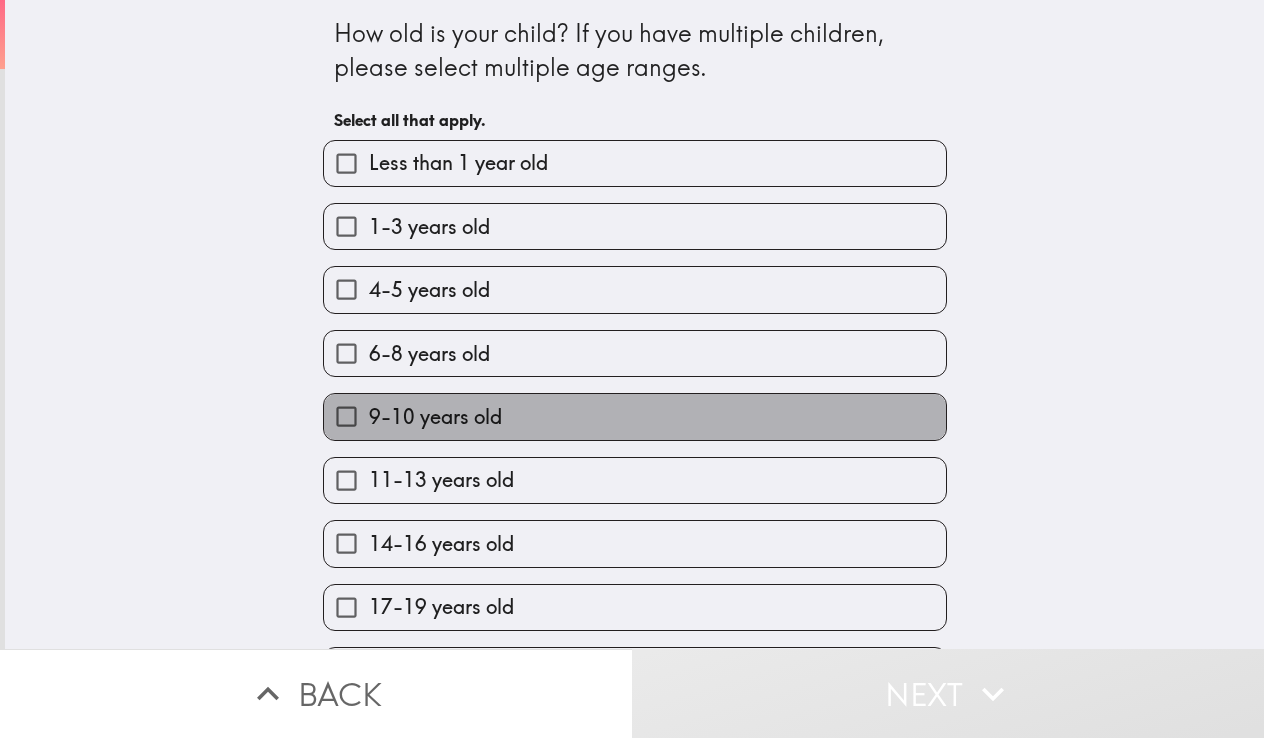 click on "9-10 years old" at bounding box center (435, 417) 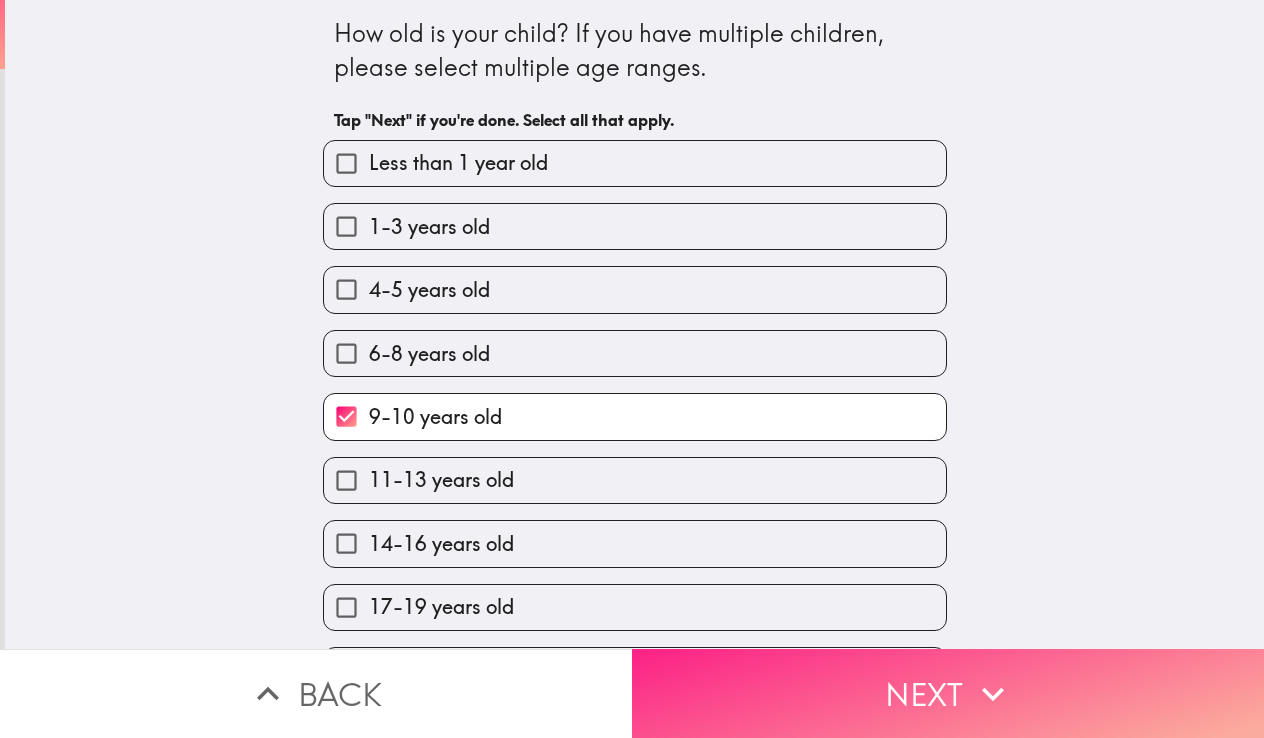 click on "Next" at bounding box center (948, 693) 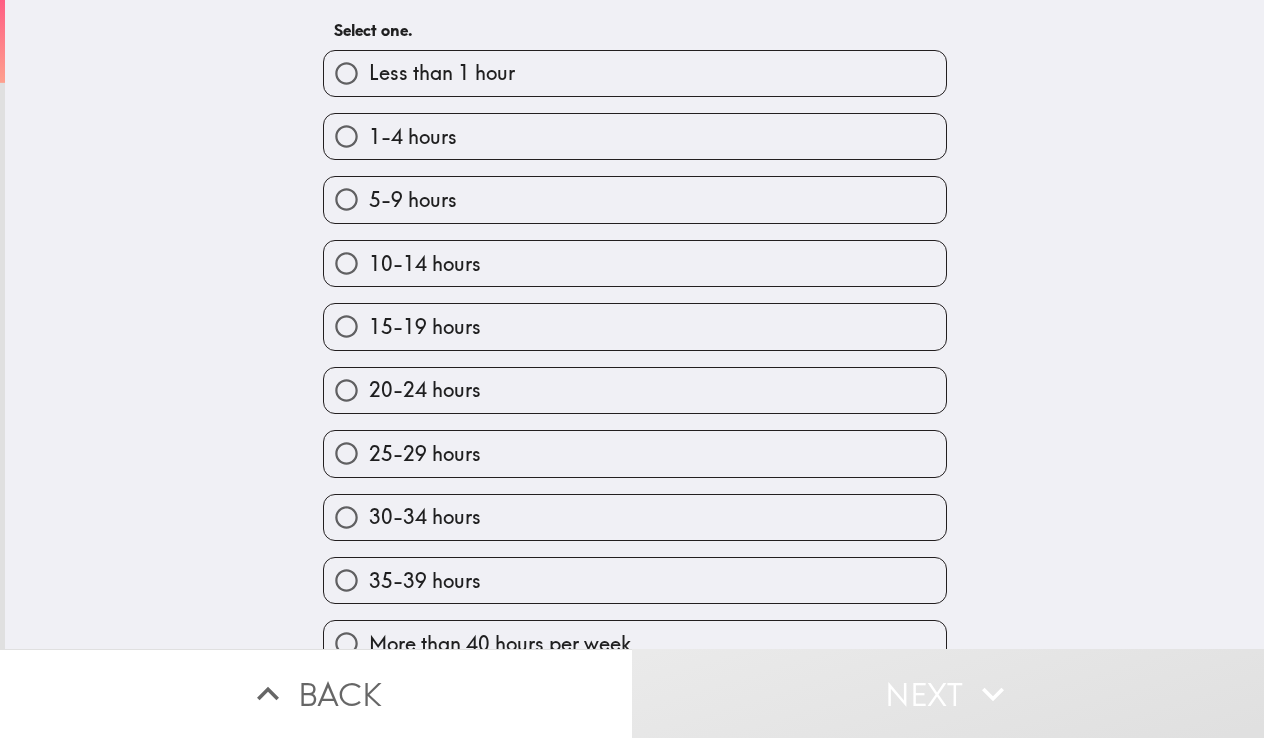 scroll, scrollTop: 91, scrollLeft: 0, axis: vertical 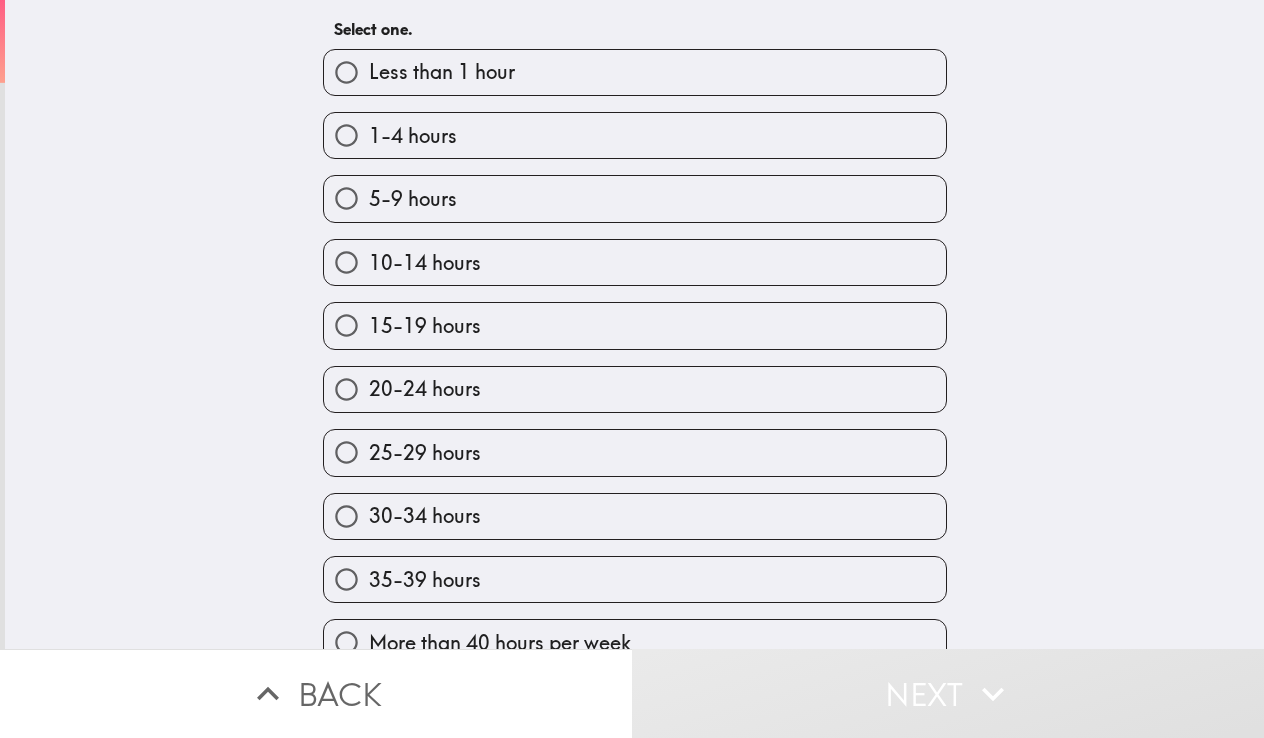 click on "30-34 hours" at bounding box center (635, 516) 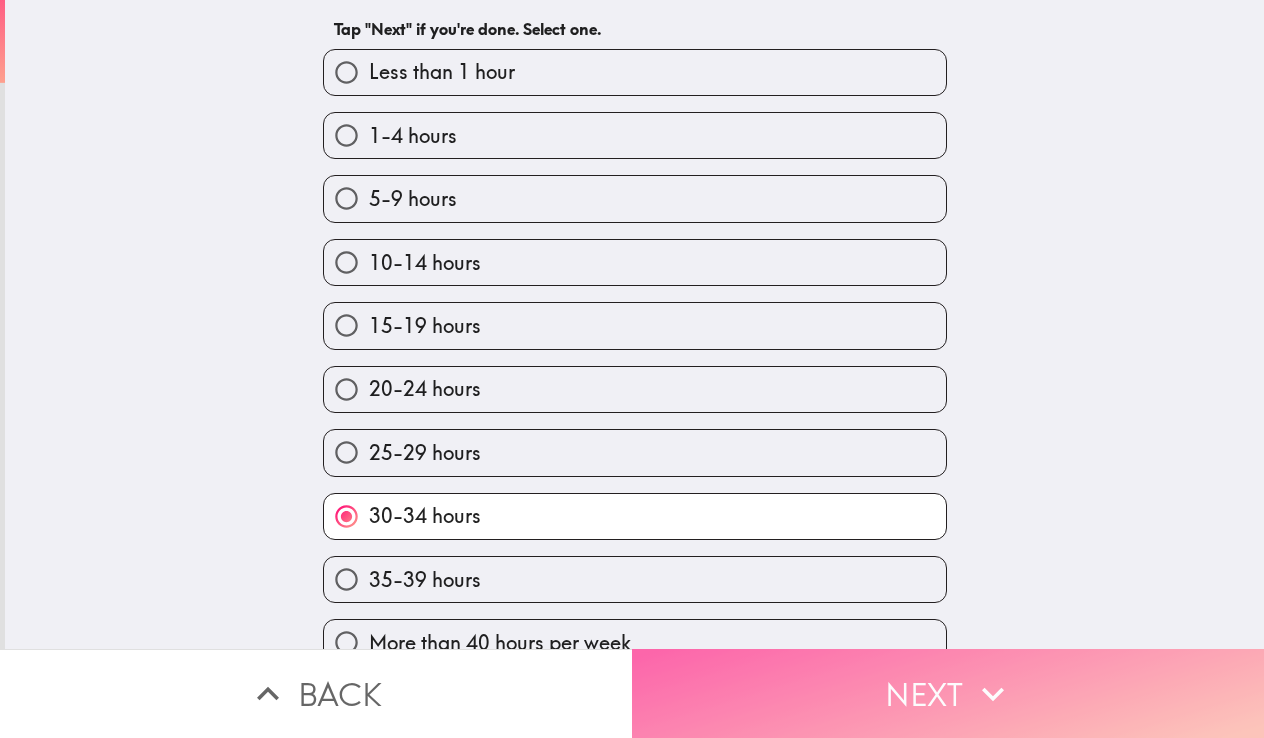 click on "Next" at bounding box center [948, 693] 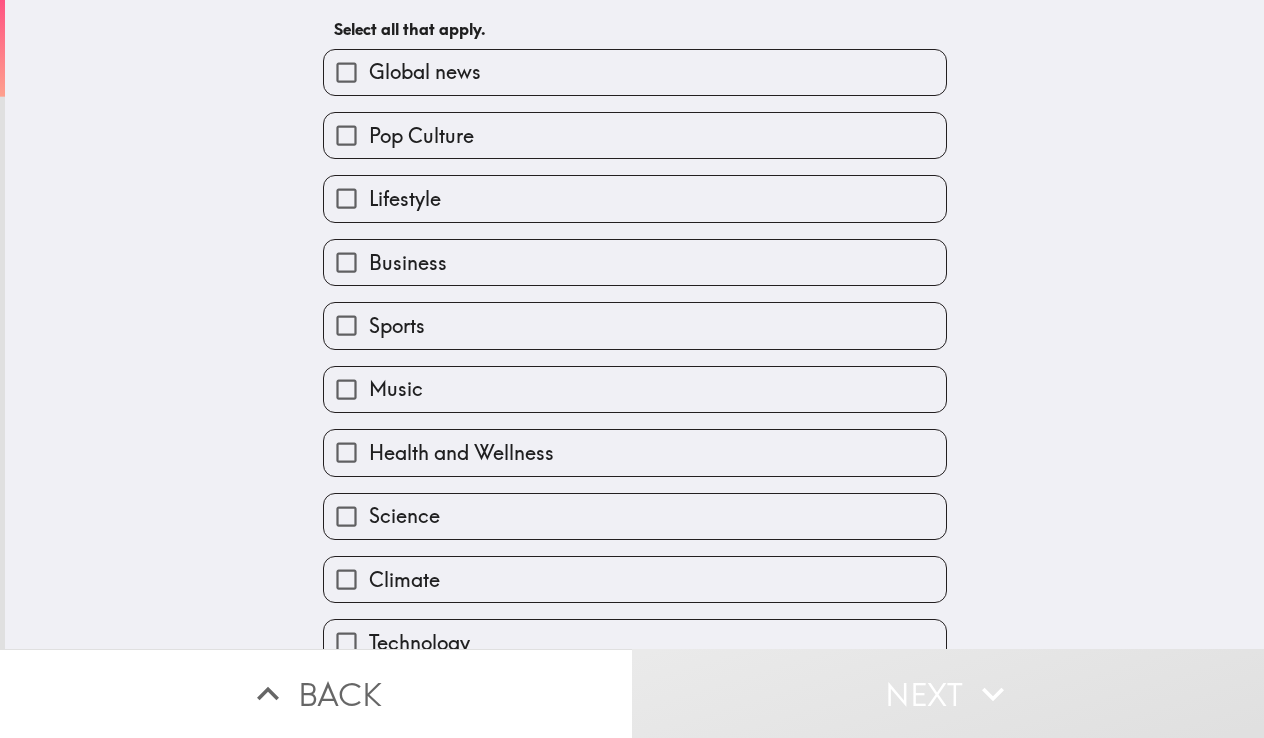 scroll, scrollTop: 0, scrollLeft: 0, axis: both 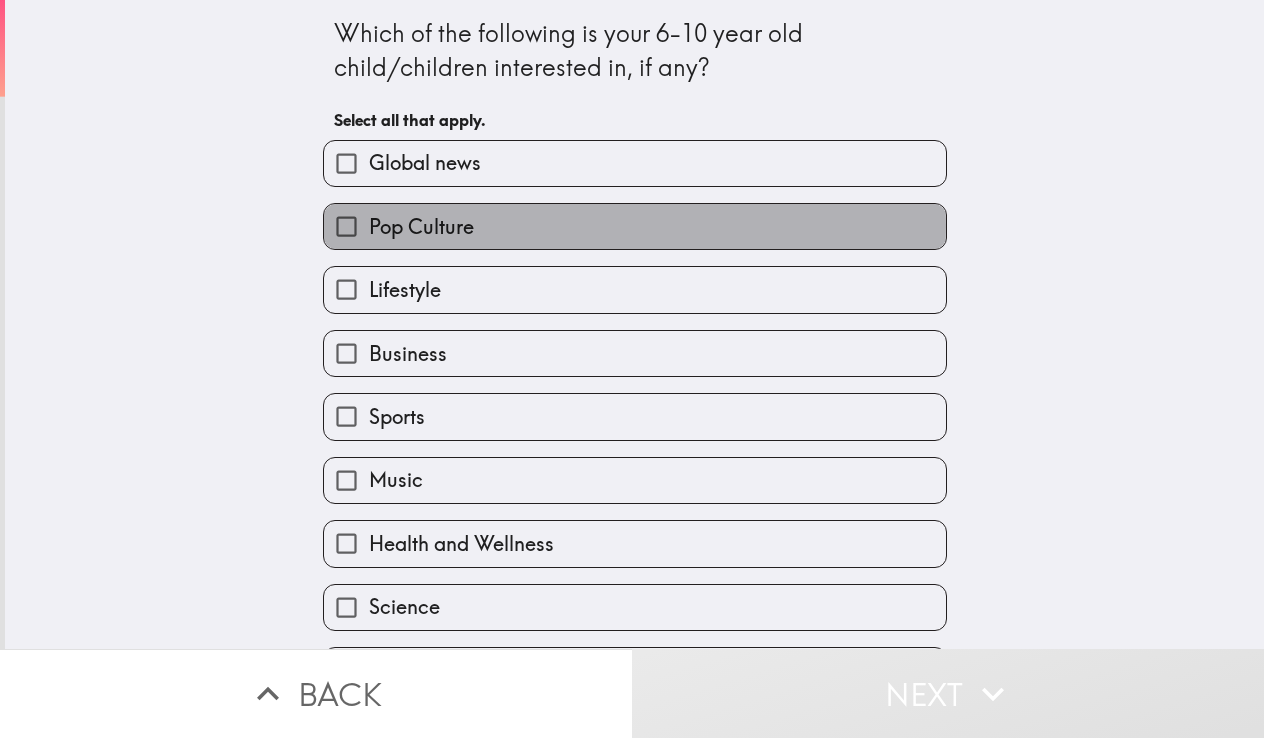 click on "Pop Culture" at bounding box center [635, 226] 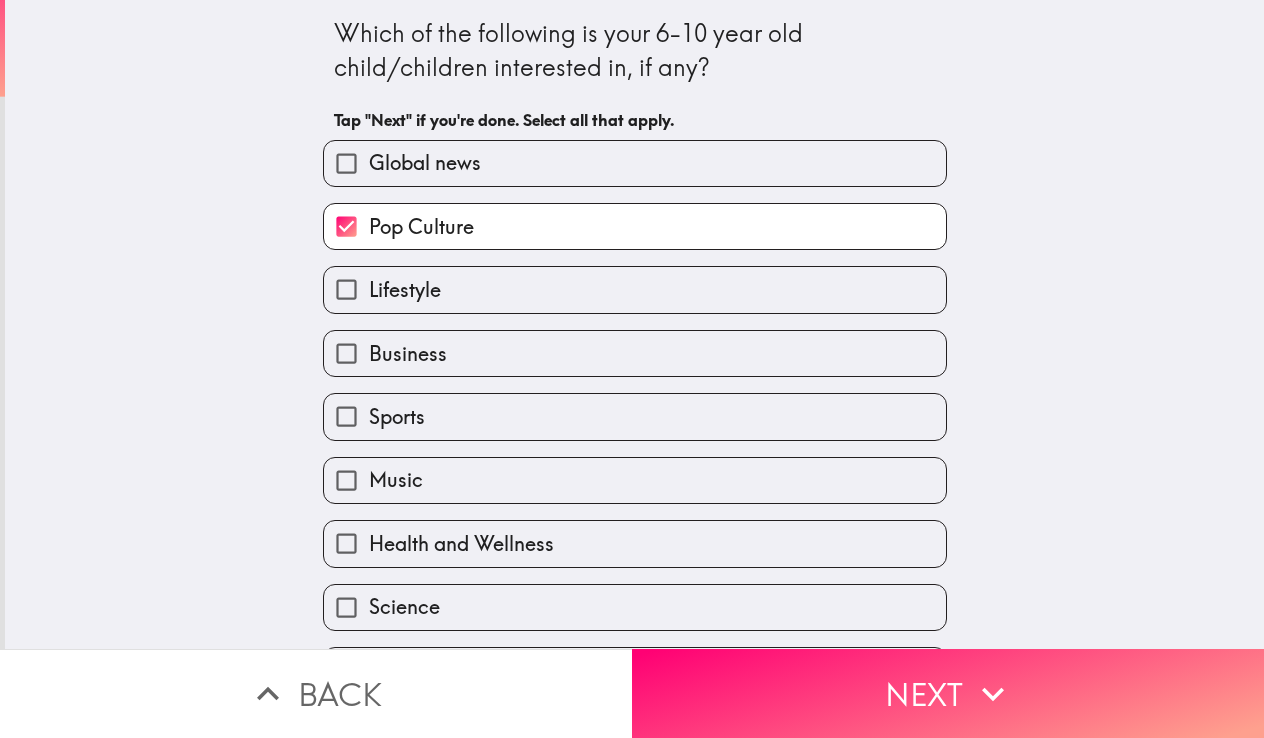 click on "Lifestyle" at bounding box center [635, 289] 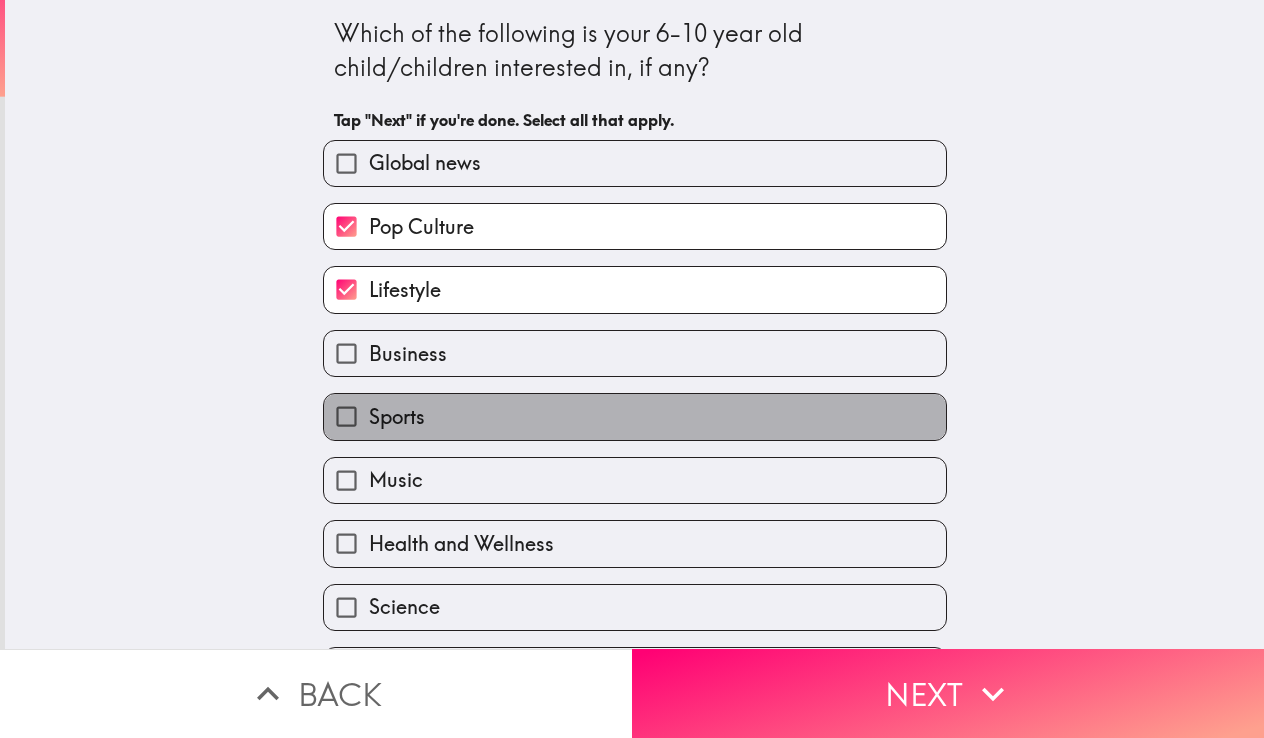 click on "Sports" at bounding box center (635, 416) 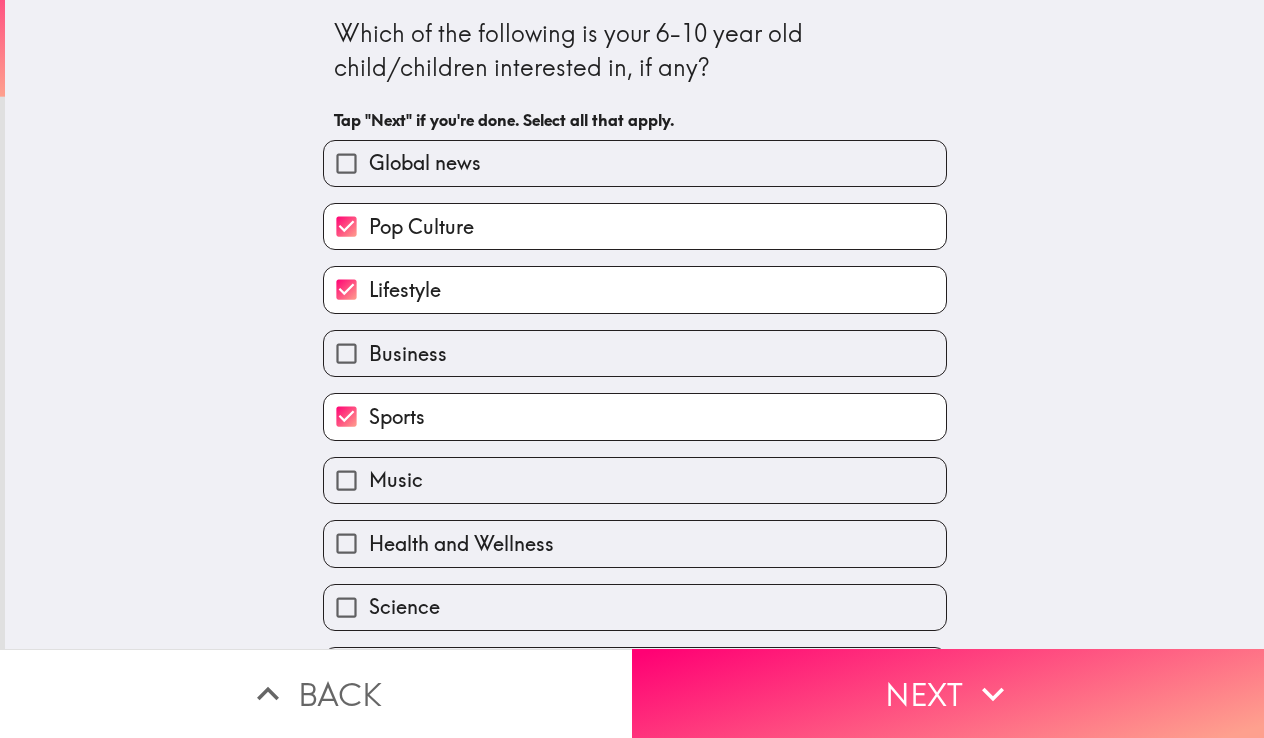 click on "Music" at bounding box center (627, 472) 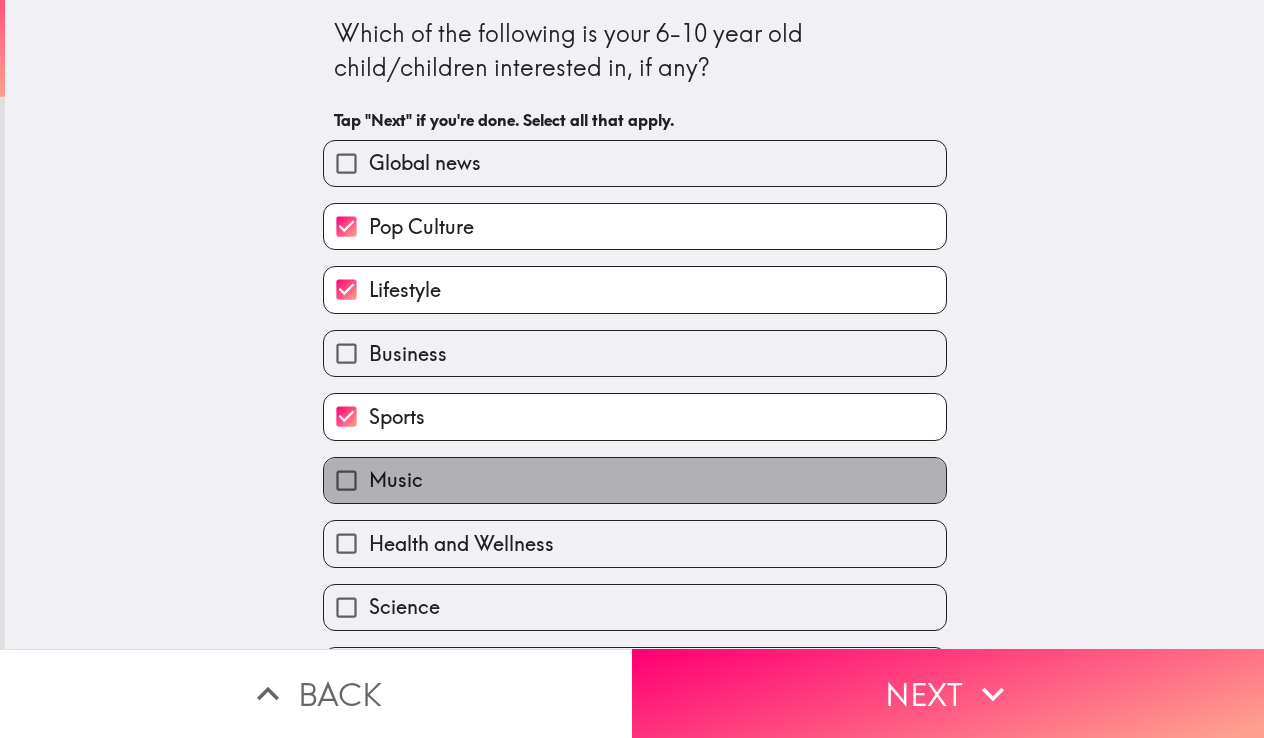 click on "Music" at bounding box center [635, 480] 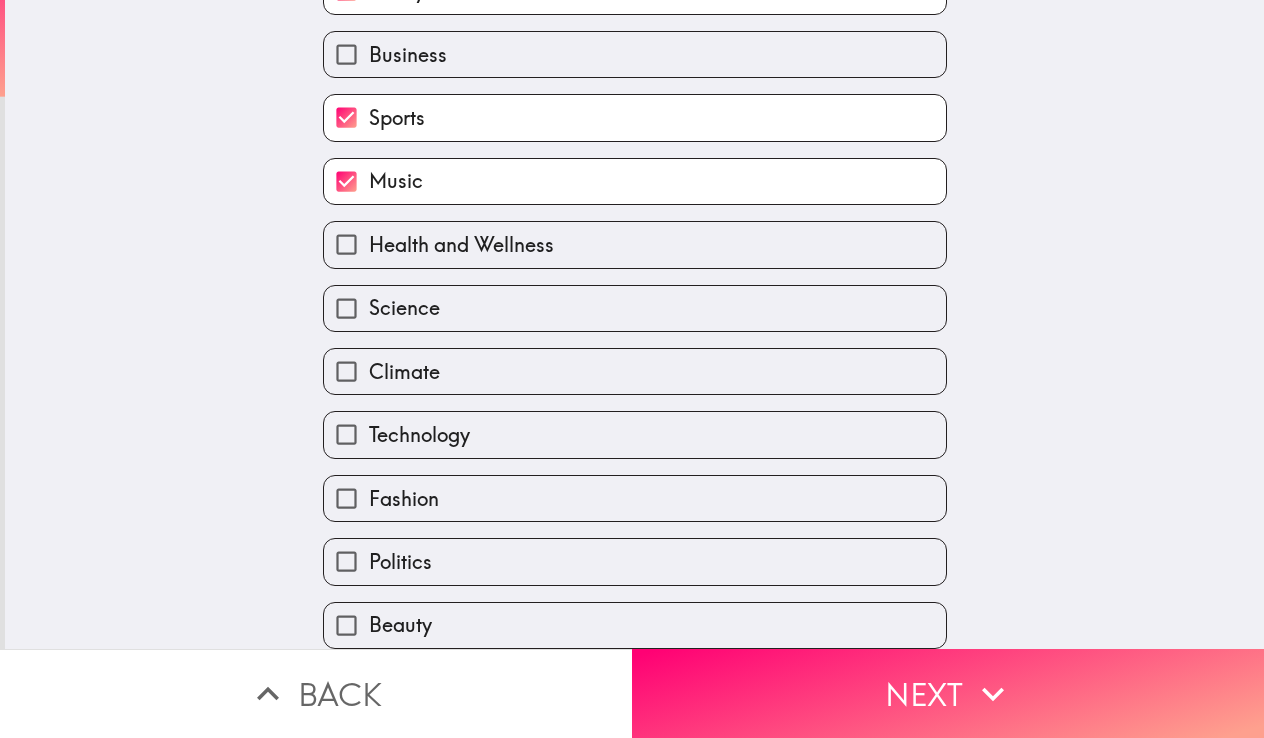 scroll, scrollTop: 310, scrollLeft: 0, axis: vertical 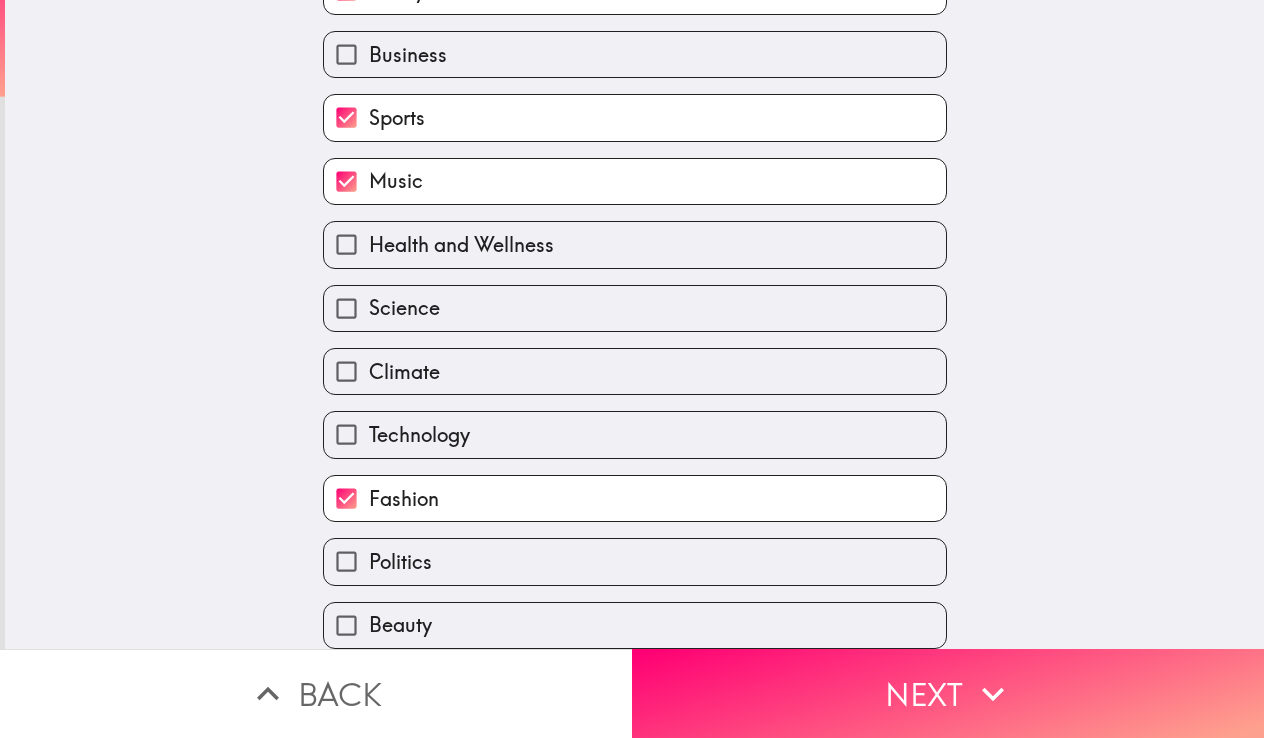 click on "Beauty" at bounding box center (635, 625) 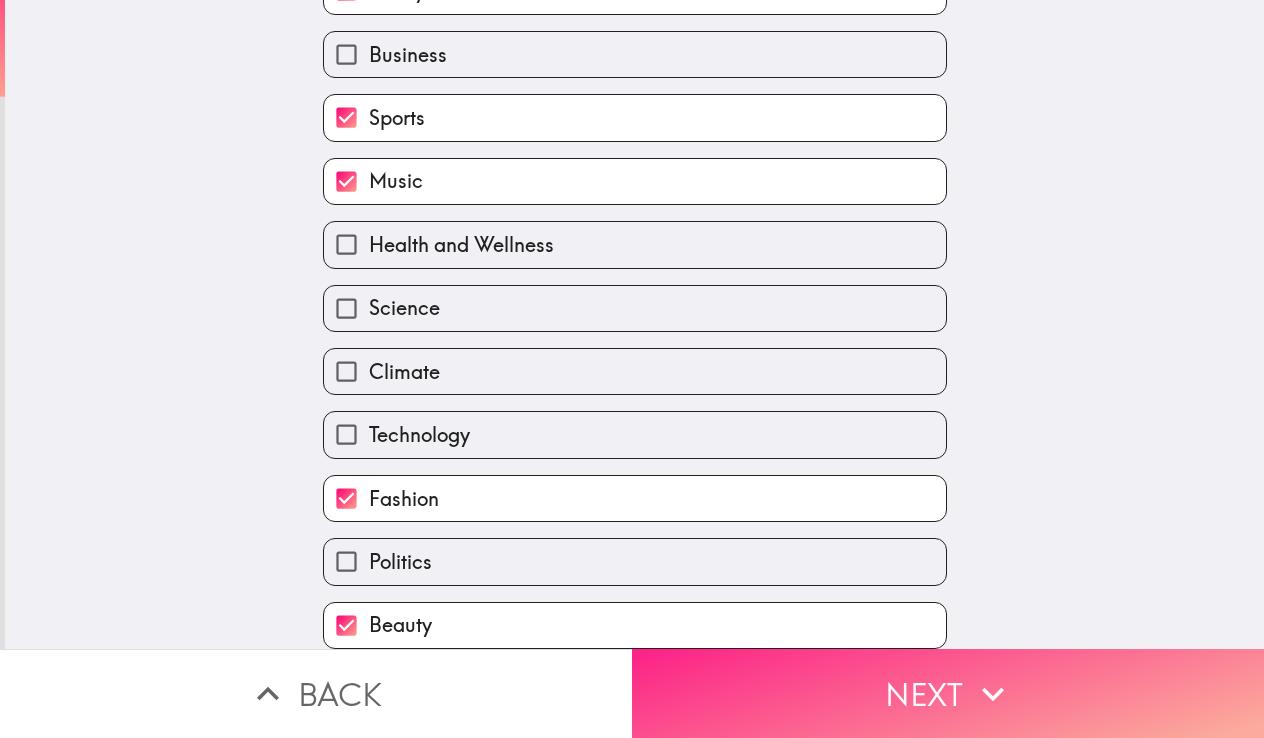 click on "Next" at bounding box center [948, 693] 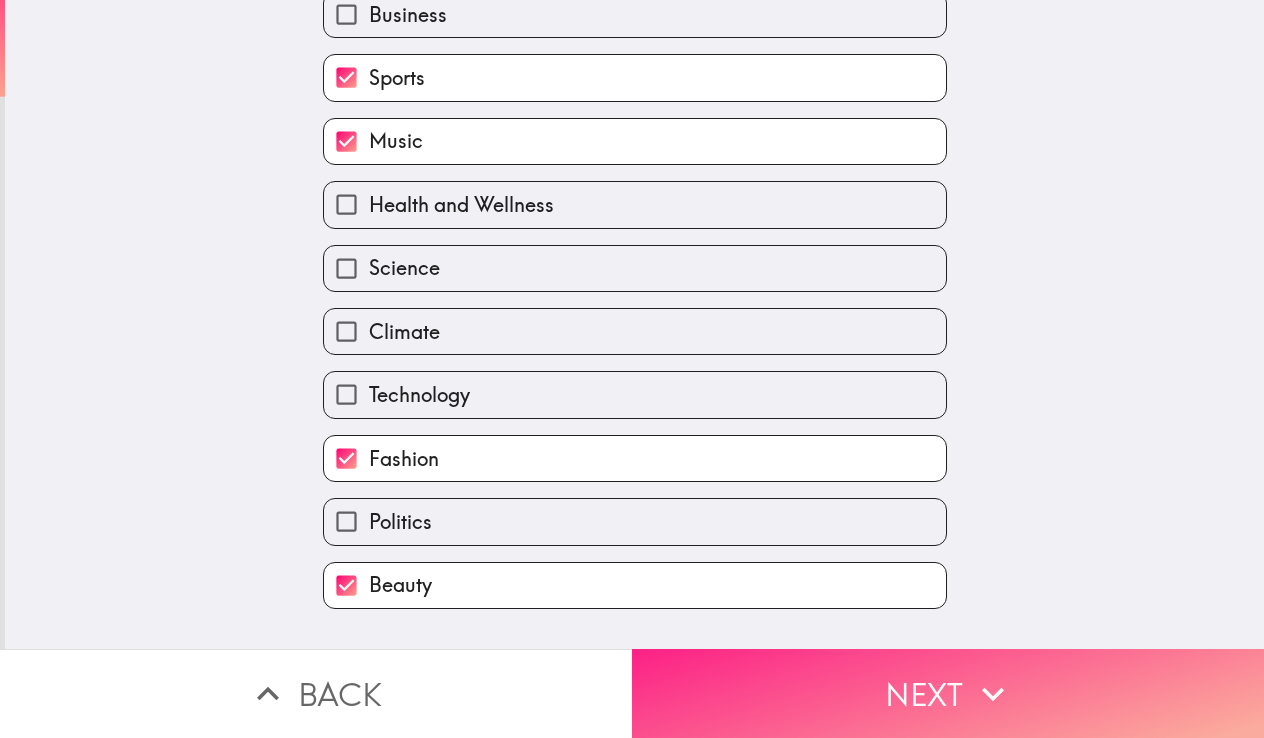scroll, scrollTop: 0, scrollLeft: 0, axis: both 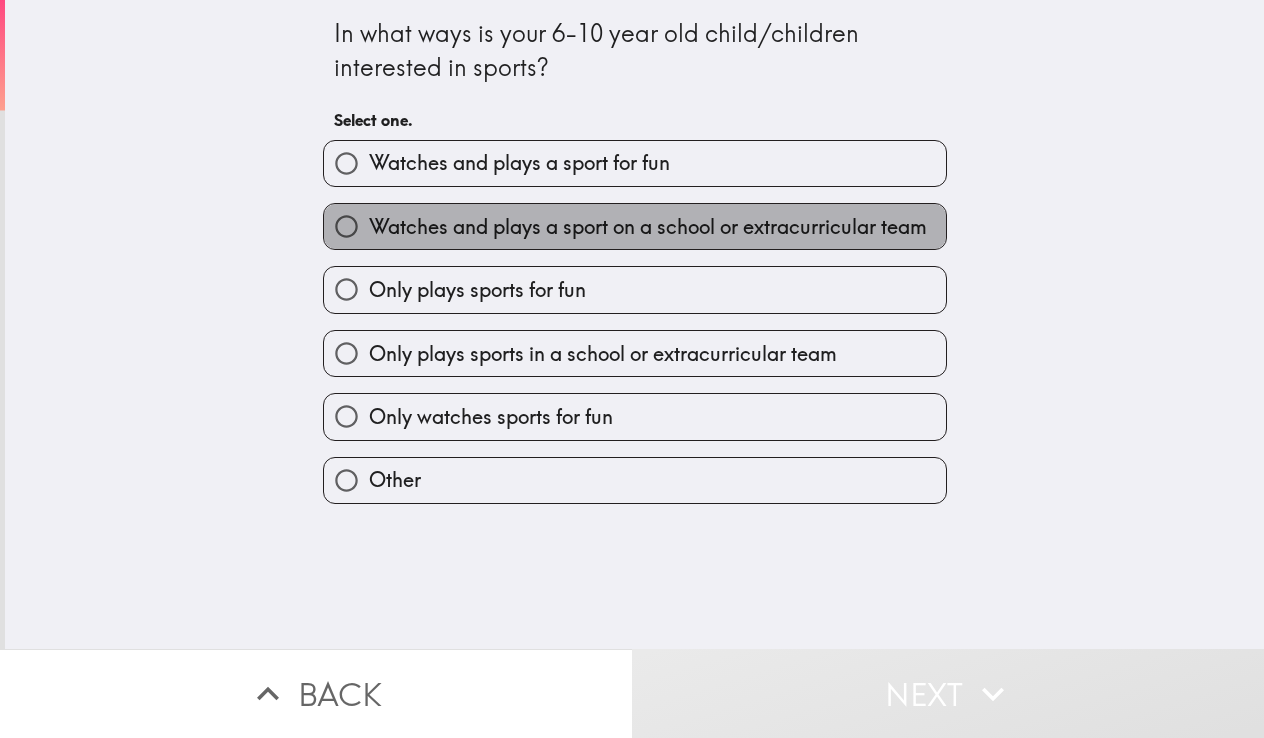 click on "Watches and plays a sport on a school or extracurricular team" at bounding box center (648, 227) 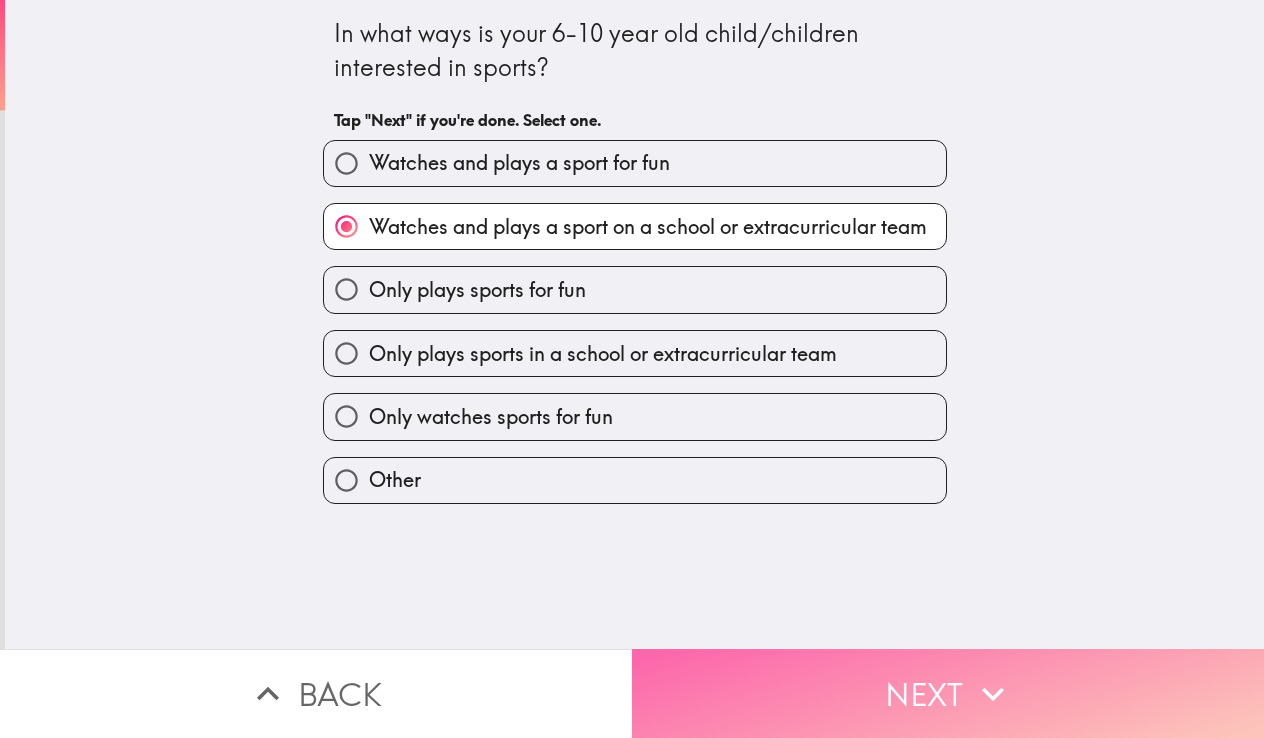 click on "Next" at bounding box center [948, 693] 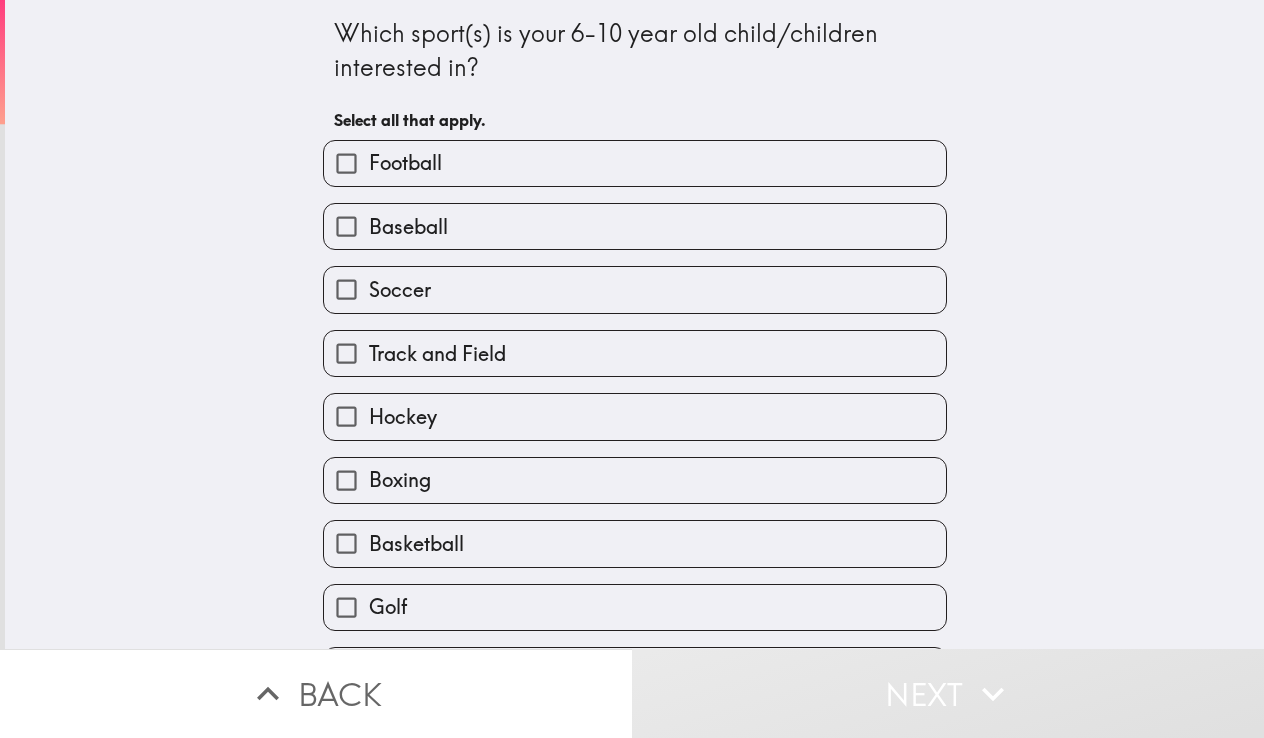 click on "Football" at bounding box center (635, 163) 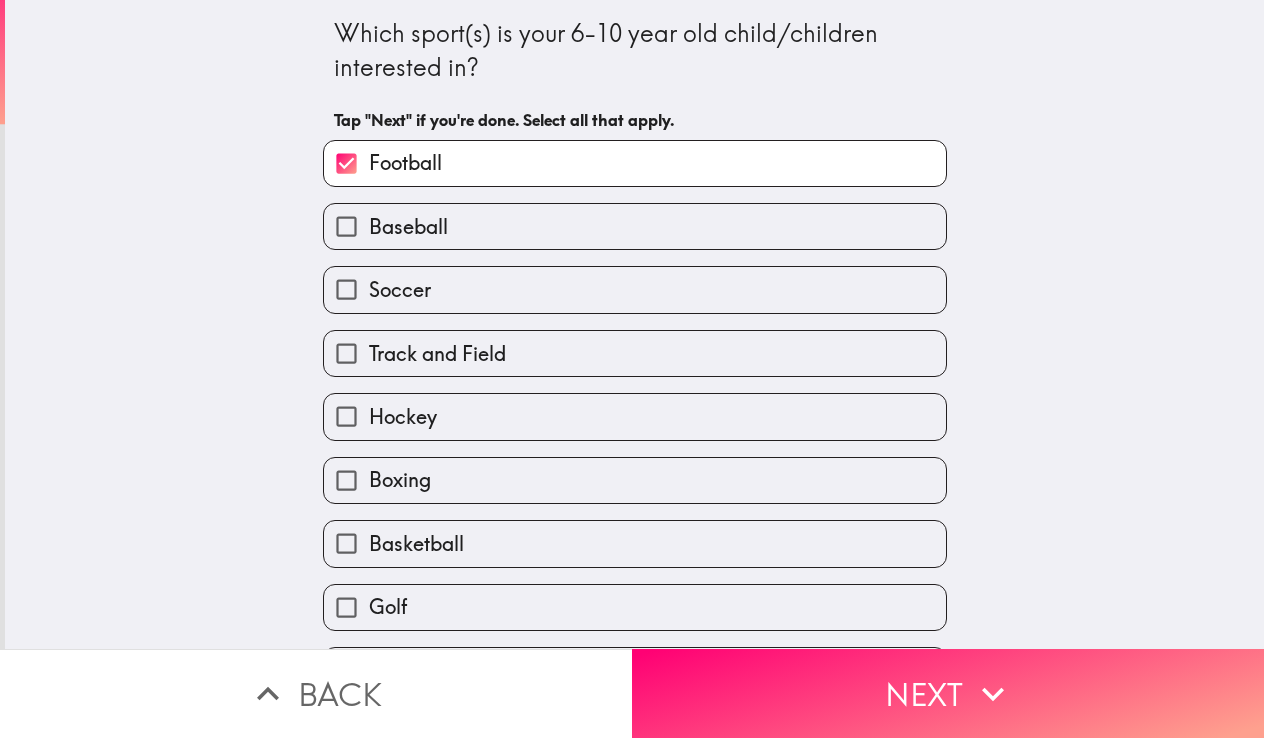 click on "Baseball" at bounding box center [635, 226] 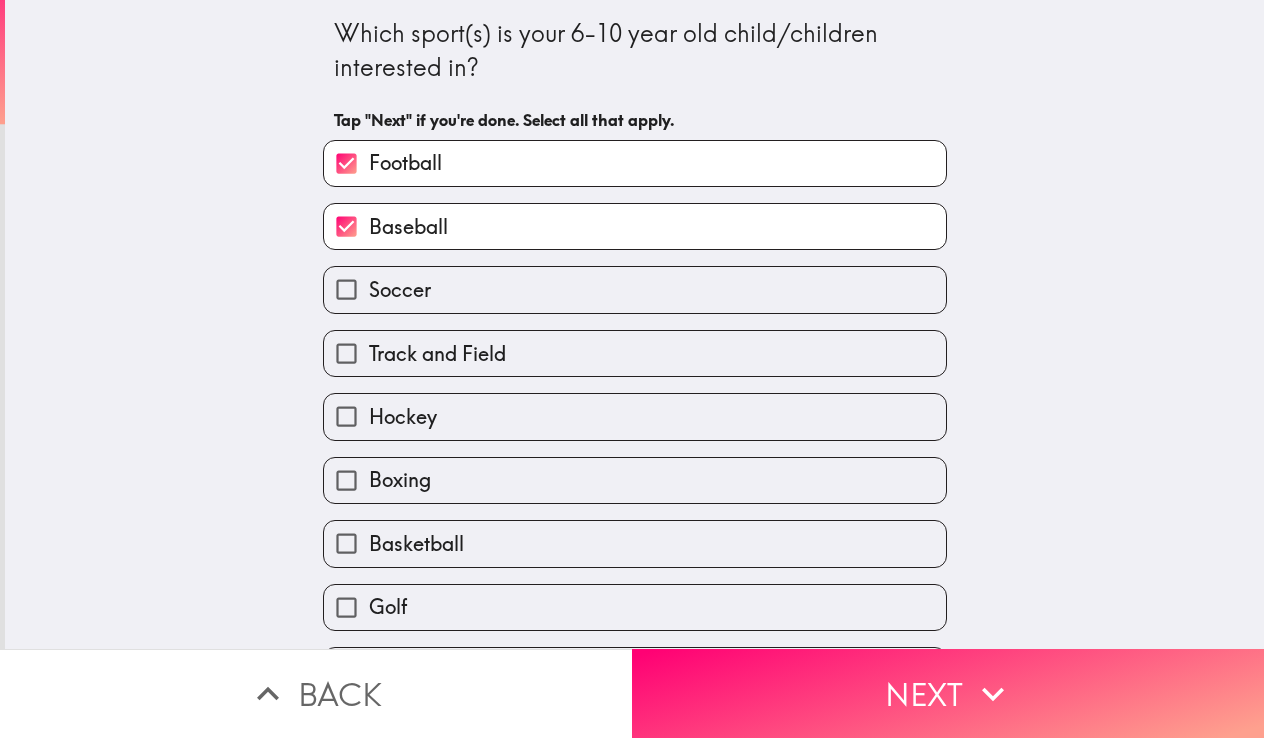 click on "Soccer" at bounding box center (635, 289) 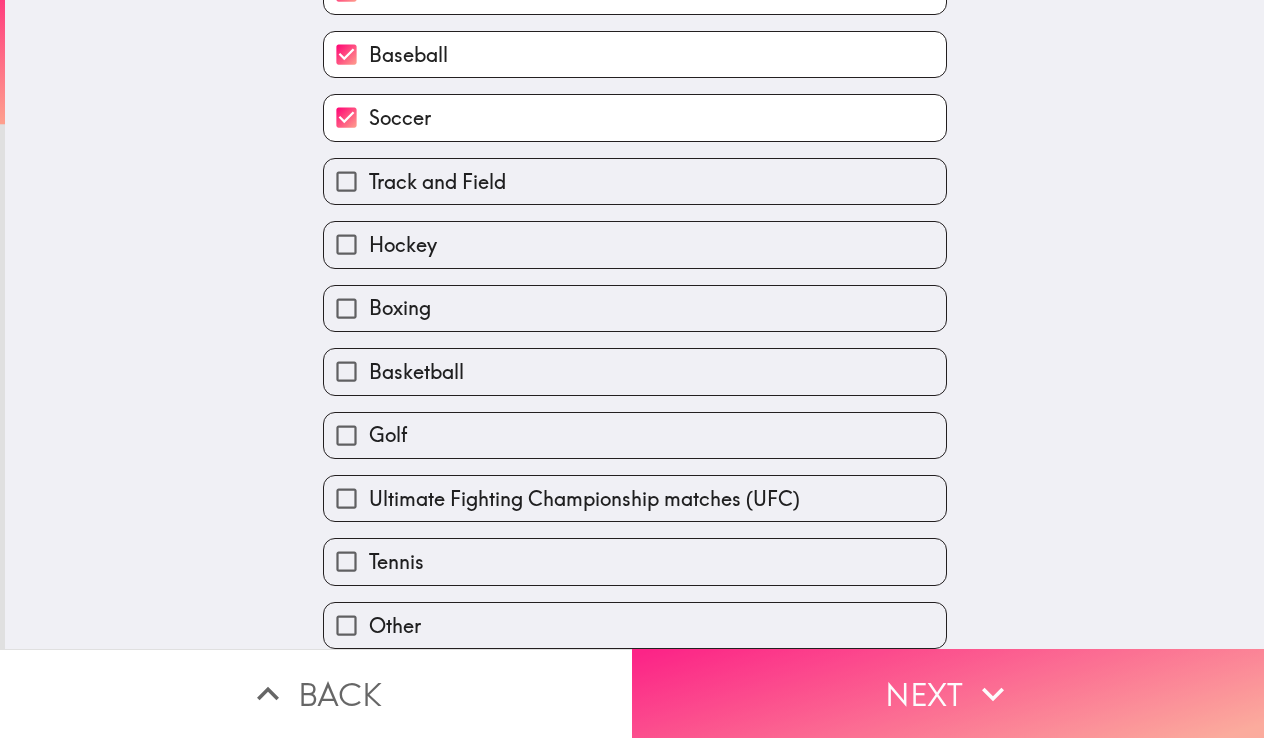 scroll, scrollTop: 182, scrollLeft: 0, axis: vertical 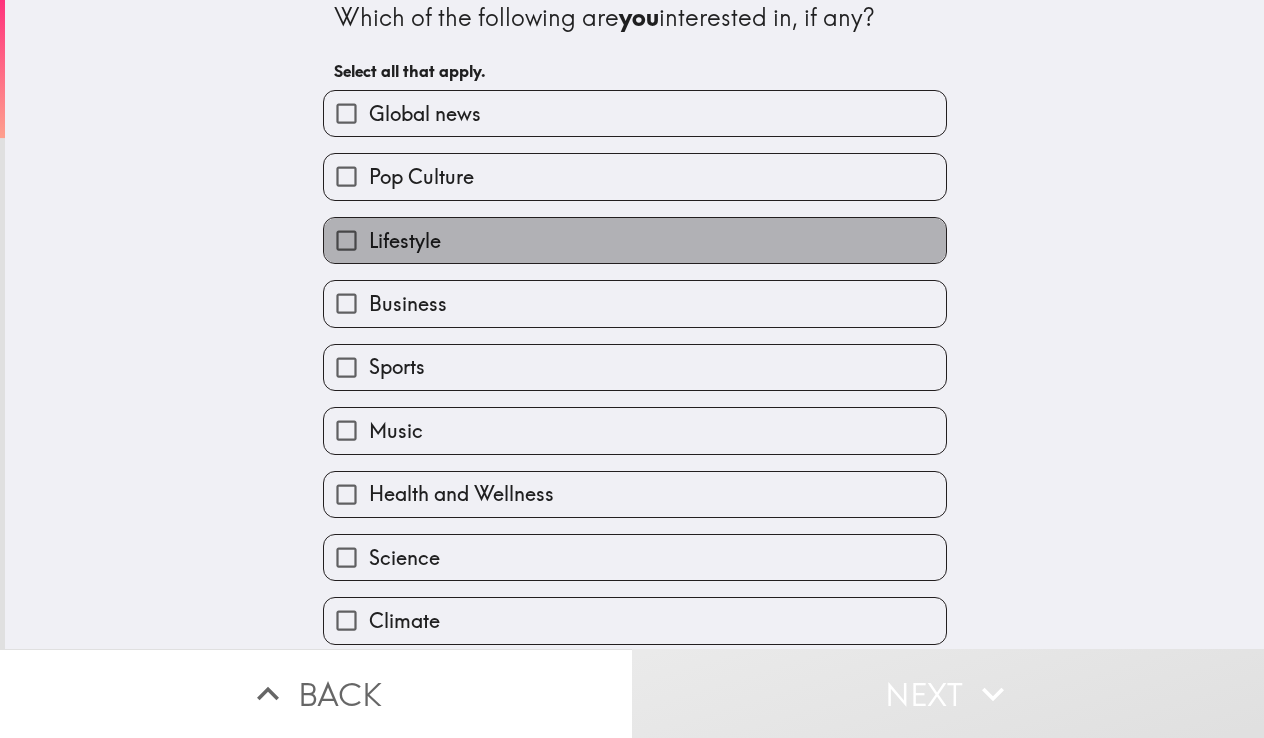 click on "Lifestyle" at bounding box center (635, 240) 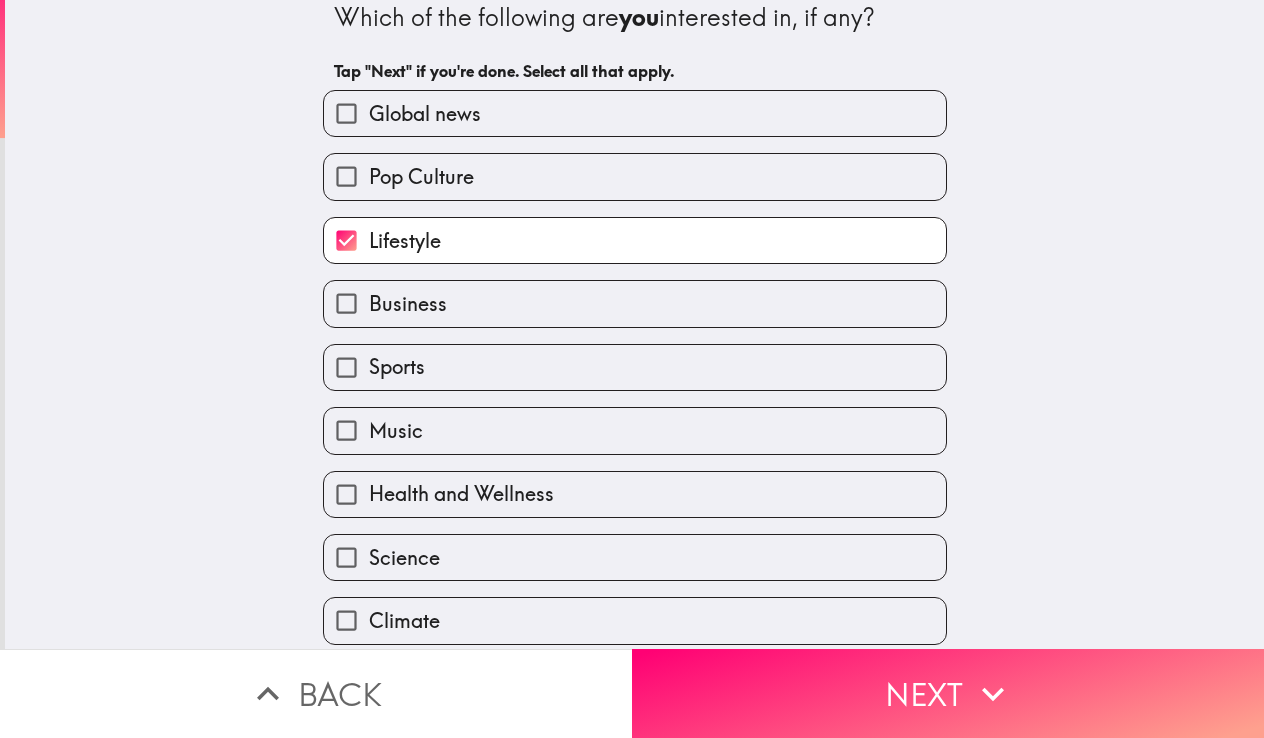click on "Pop Culture" at bounding box center (635, 176) 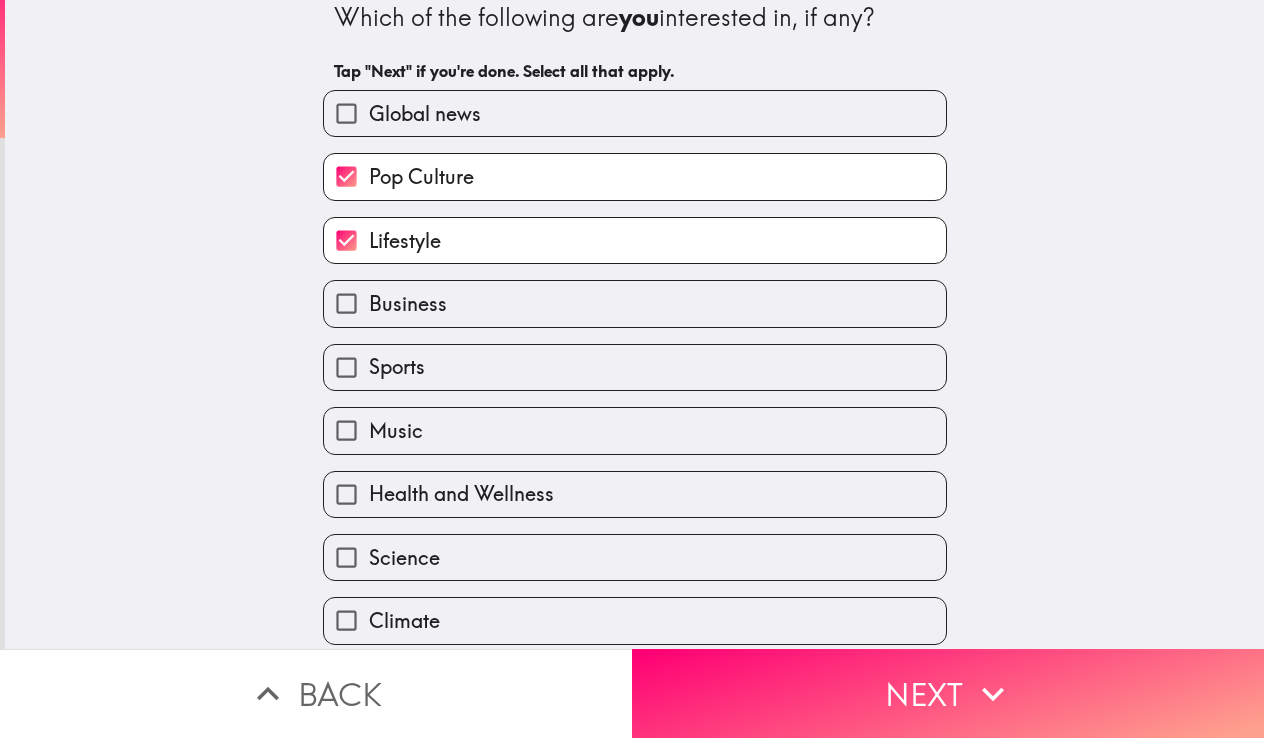 click on "Sports" at bounding box center [635, 367] 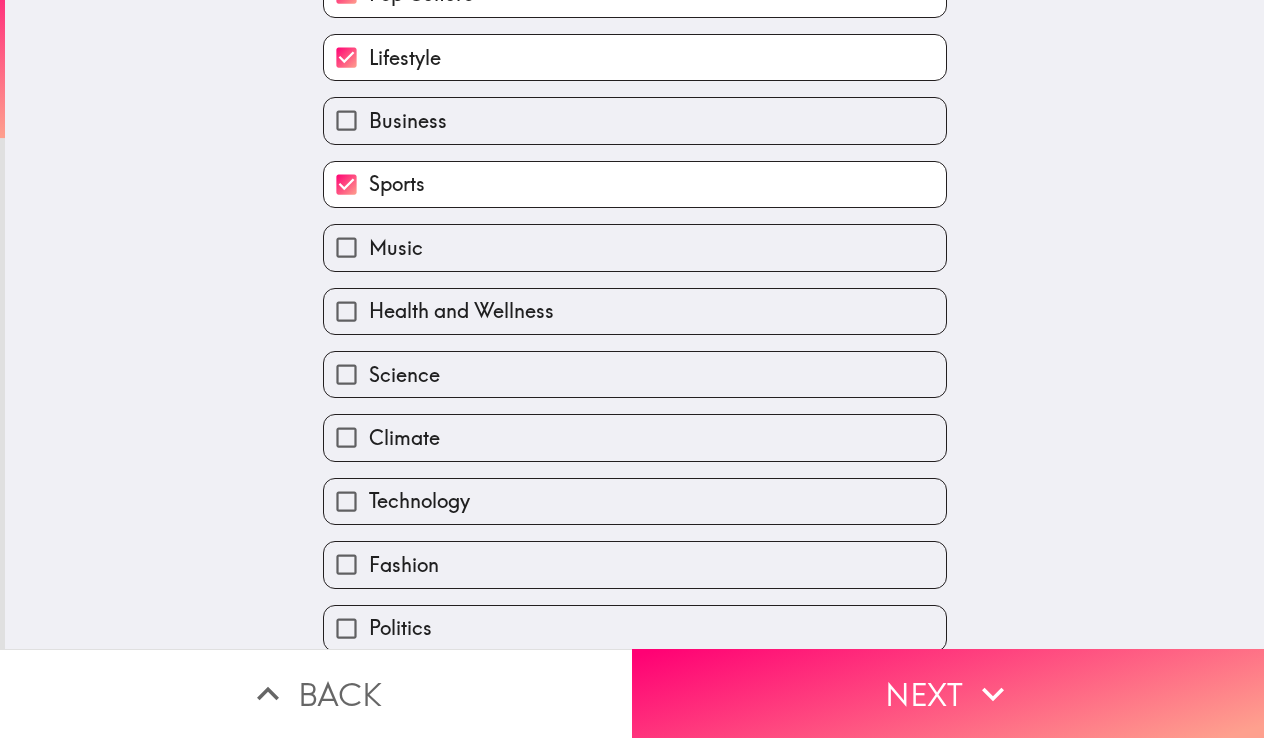scroll, scrollTop: 265, scrollLeft: 0, axis: vertical 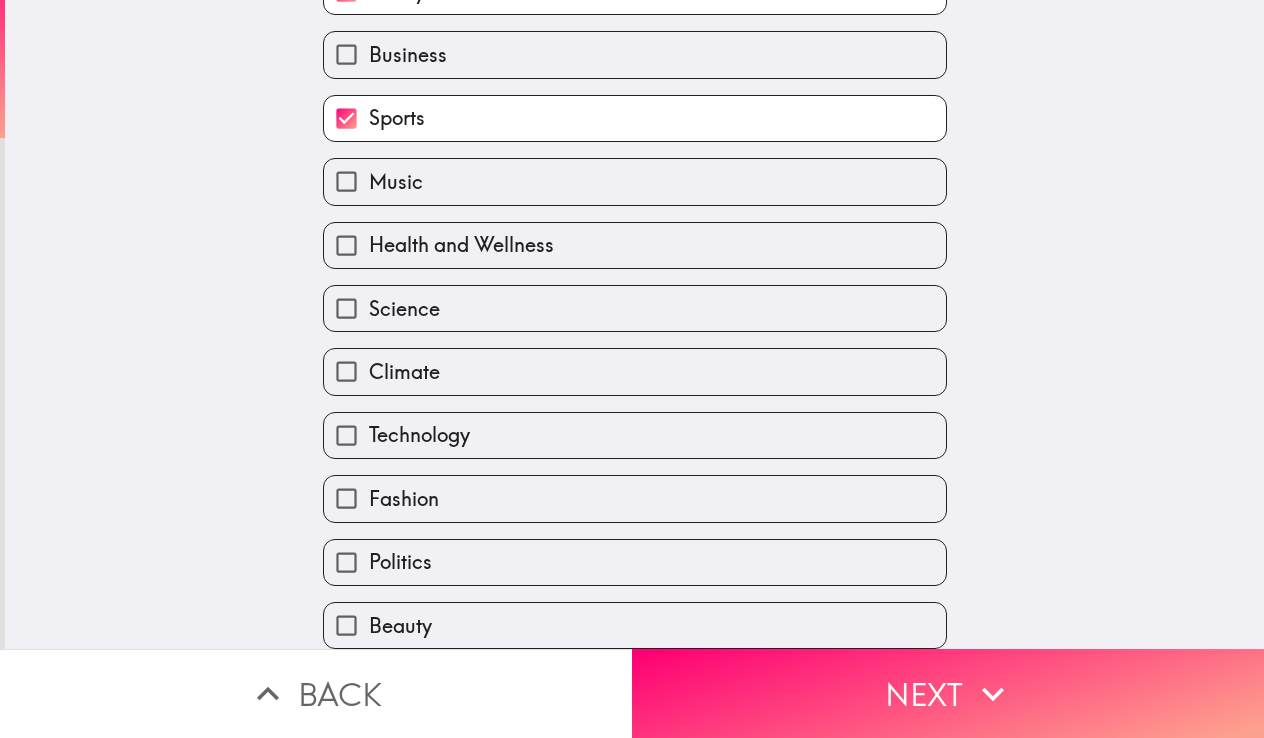 click on "Health and Wellness" at bounding box center (461, 245) 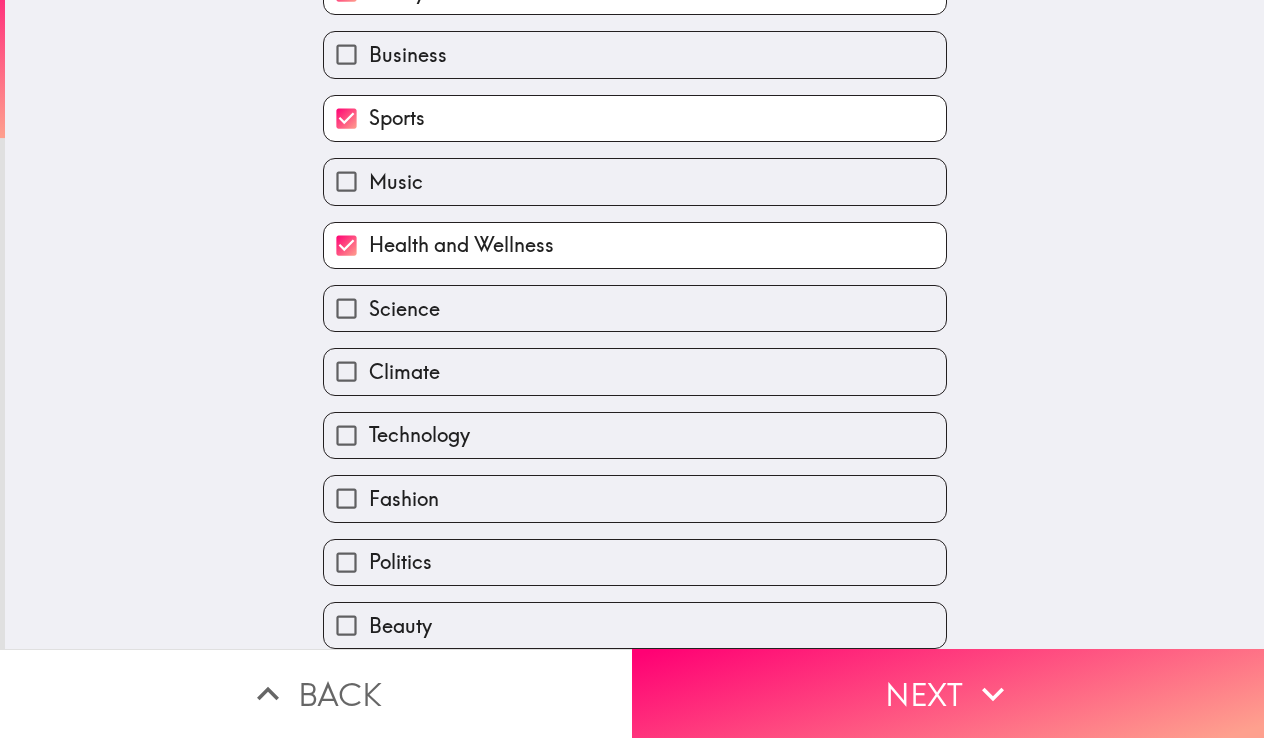 scroll, scrollTop: 277, scrollLeft: 0, axis: vertical 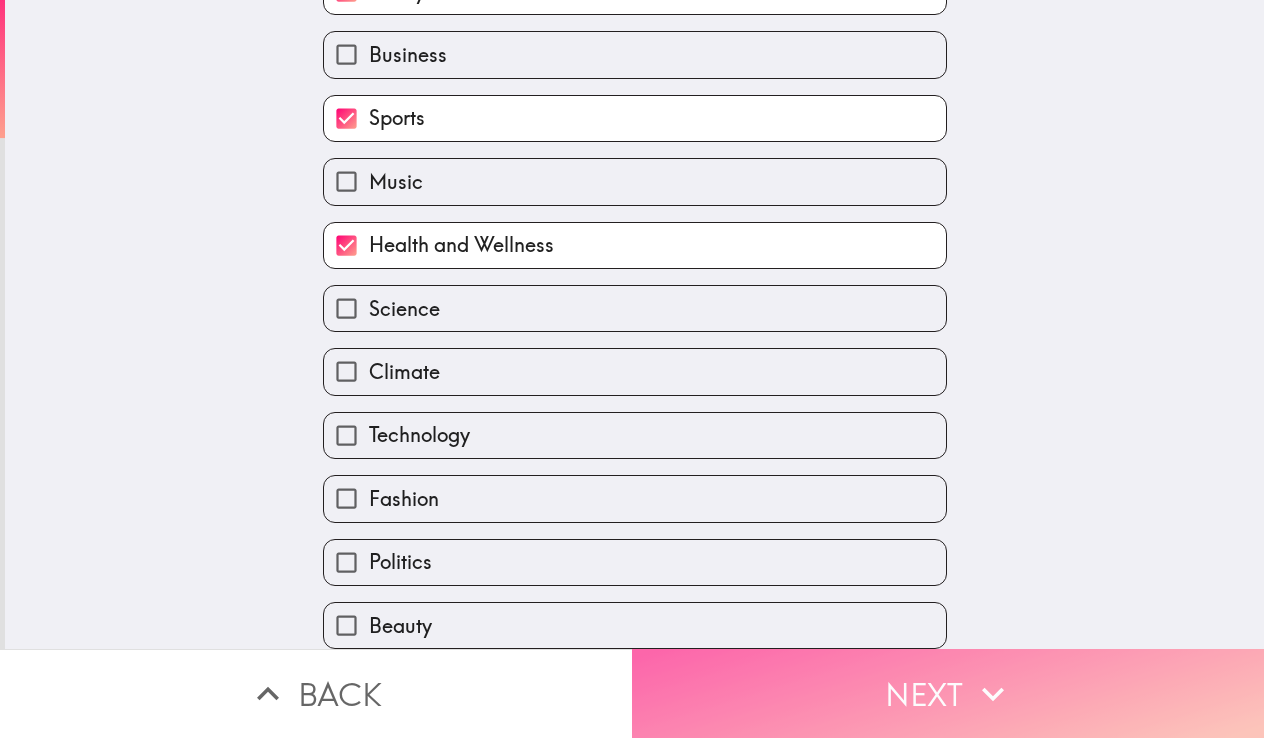 click on "Next" at bounding box center [948, 693] 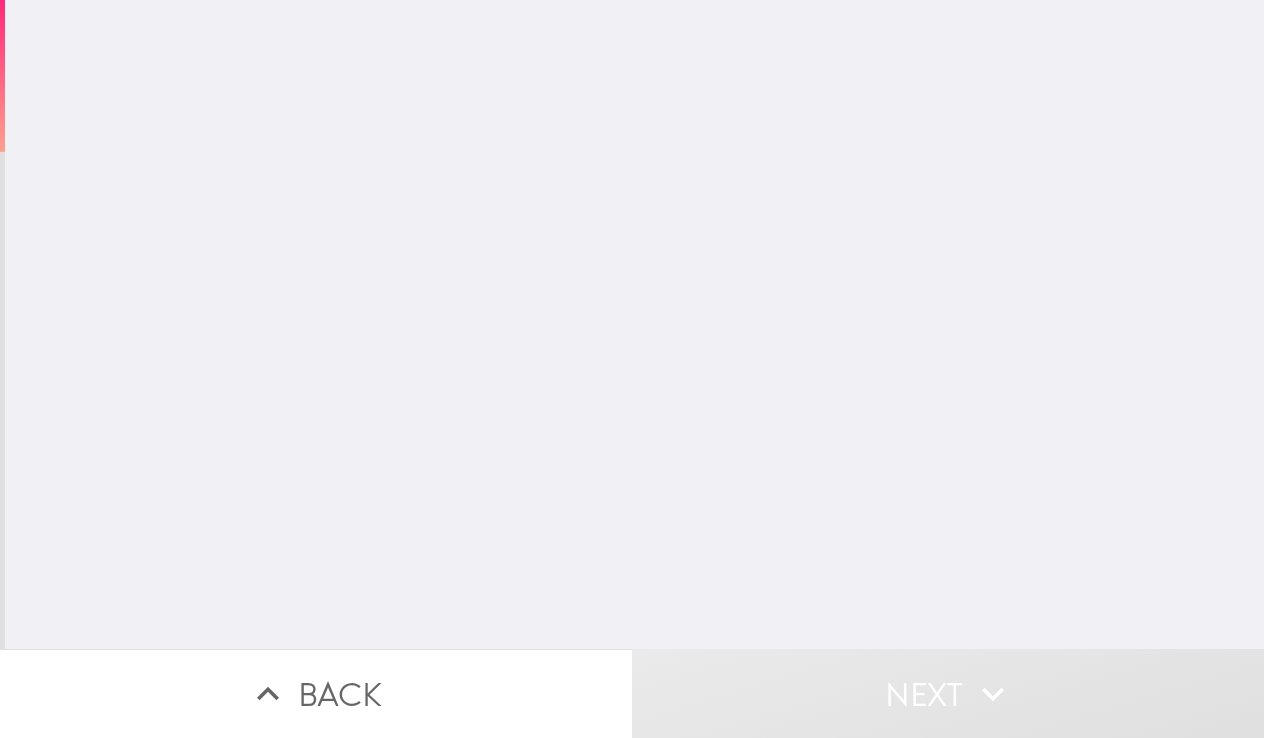 scroll, scrollTop: 0, scrollLeft: 0, axis: both 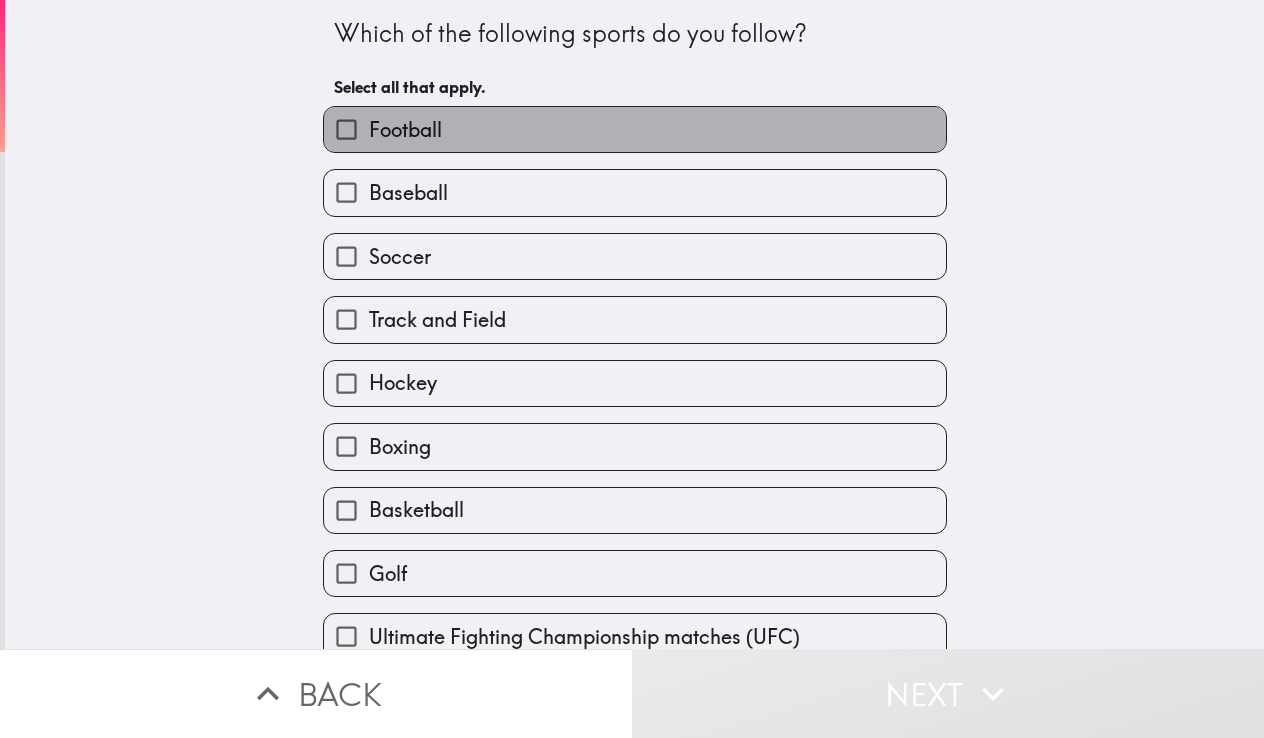 click on "Football" at bounding box center (635, 129) 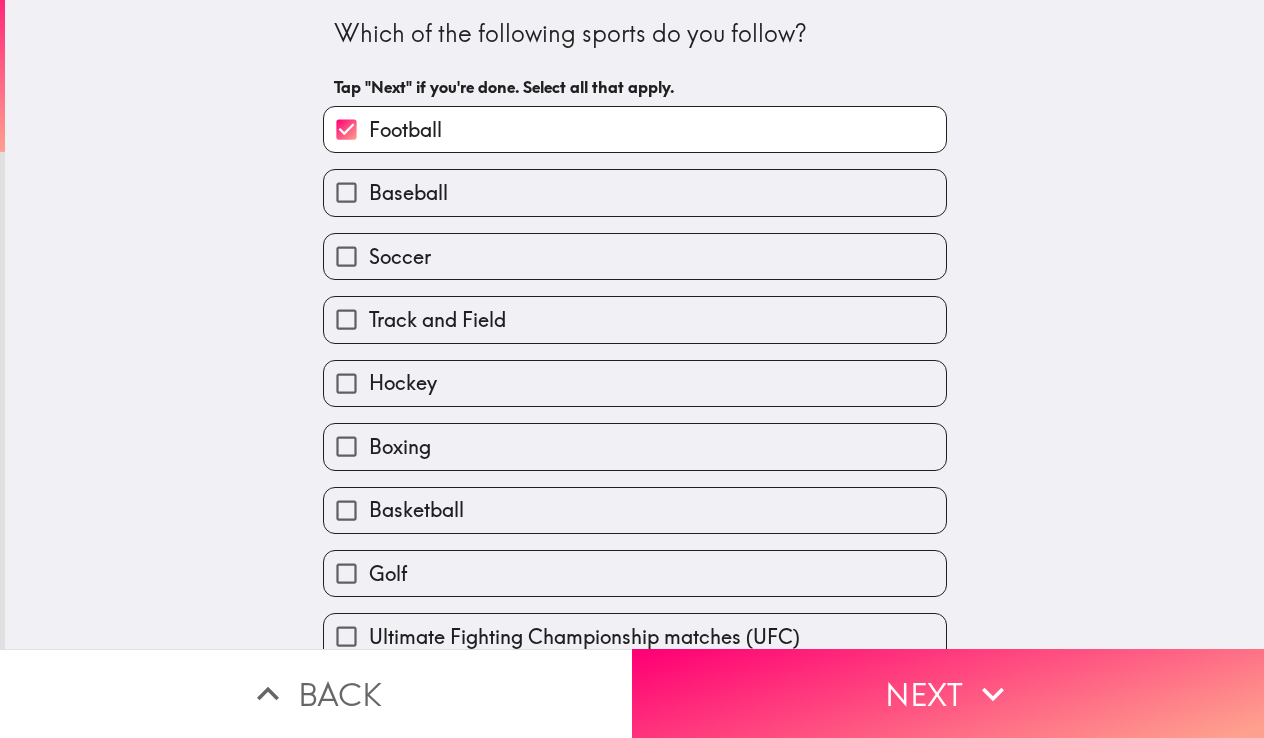 click on "Baseball" at bounding box center (635, 192) 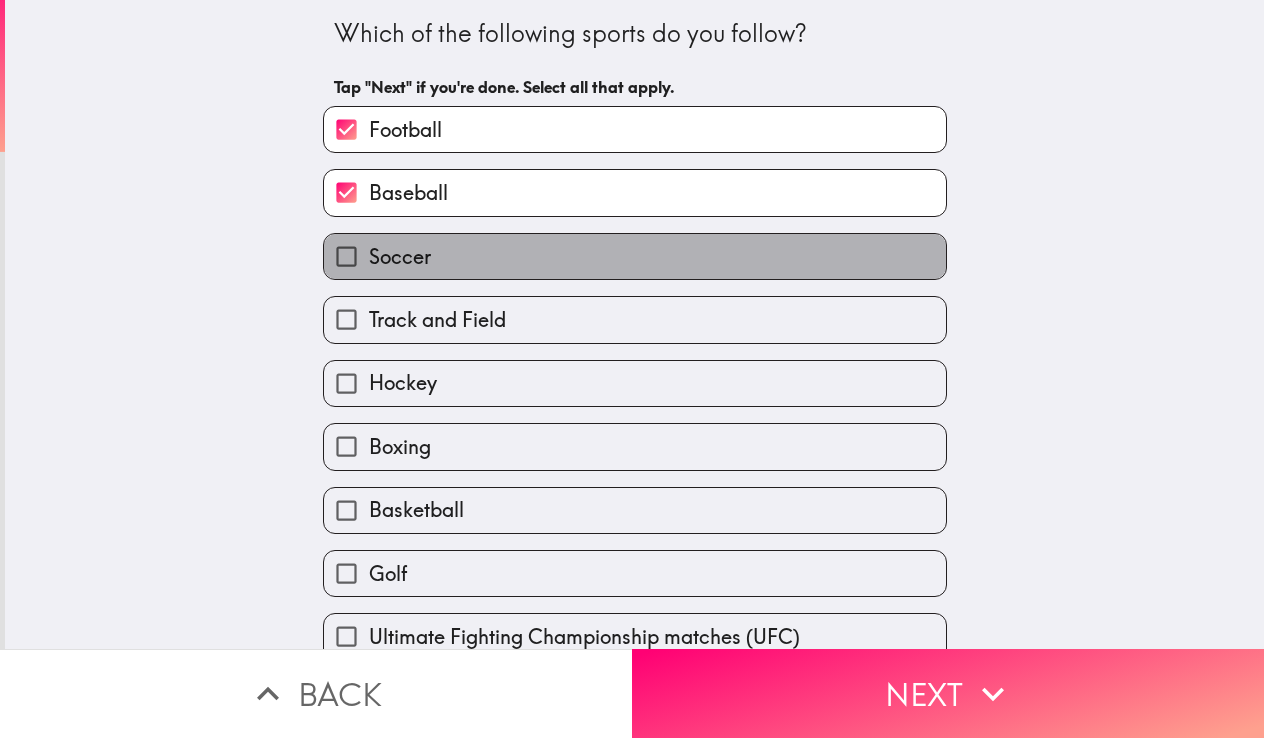 click on "Soccer" at bounding box center [635, 256] 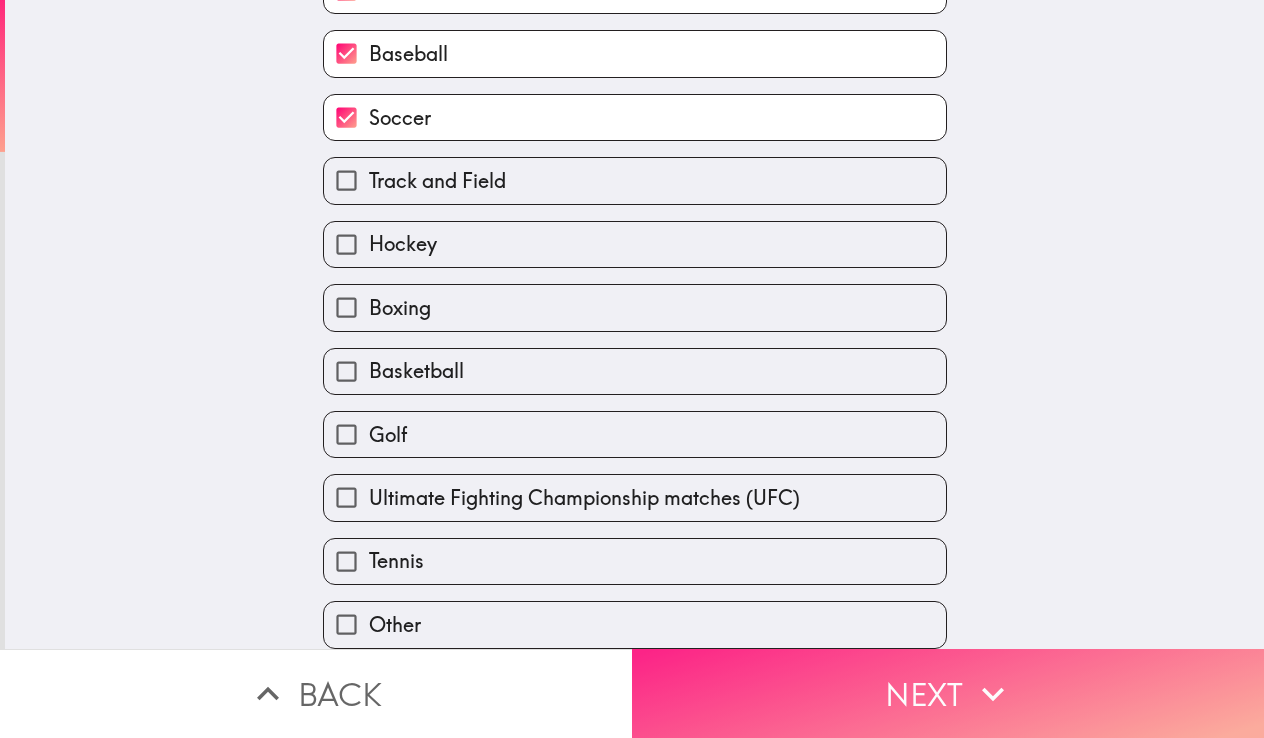 scroll, scrollTop: 149, scrollLeft: 0, axis: vertical 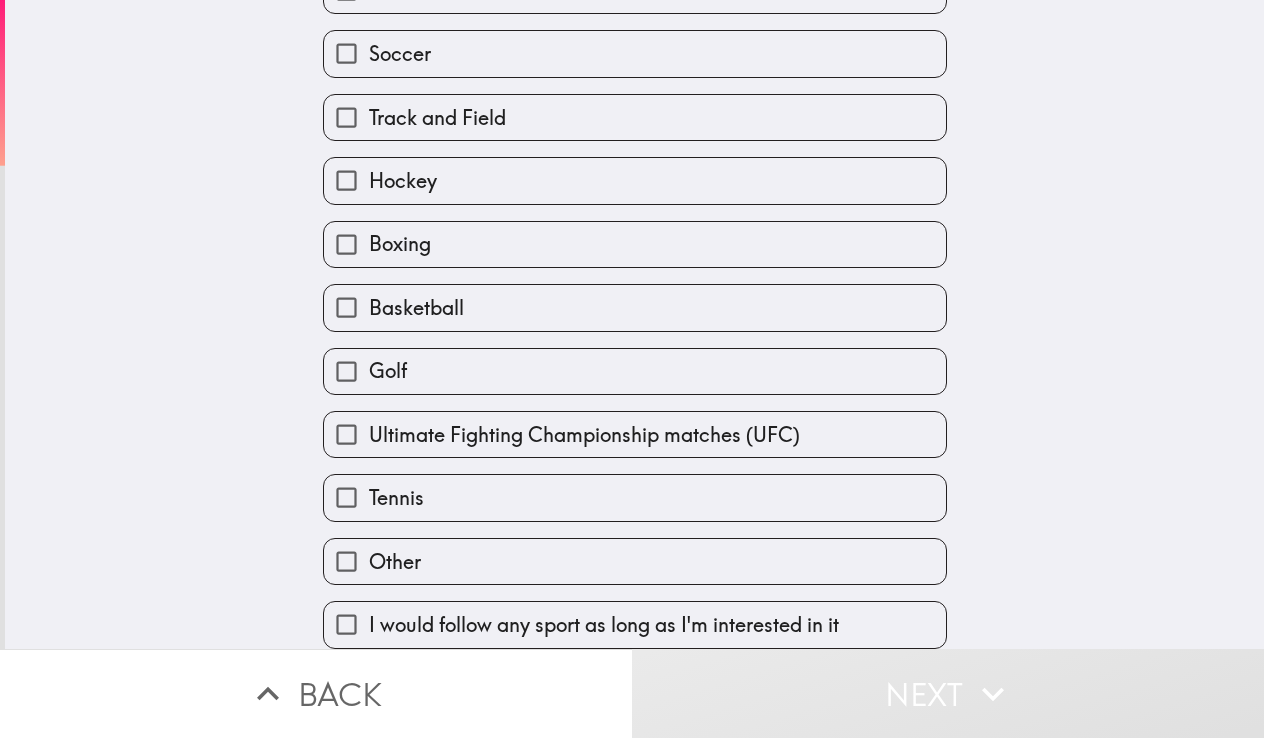 click on "I would follow any sport as long as I'm interested in it" at bounding box center [604, 625] 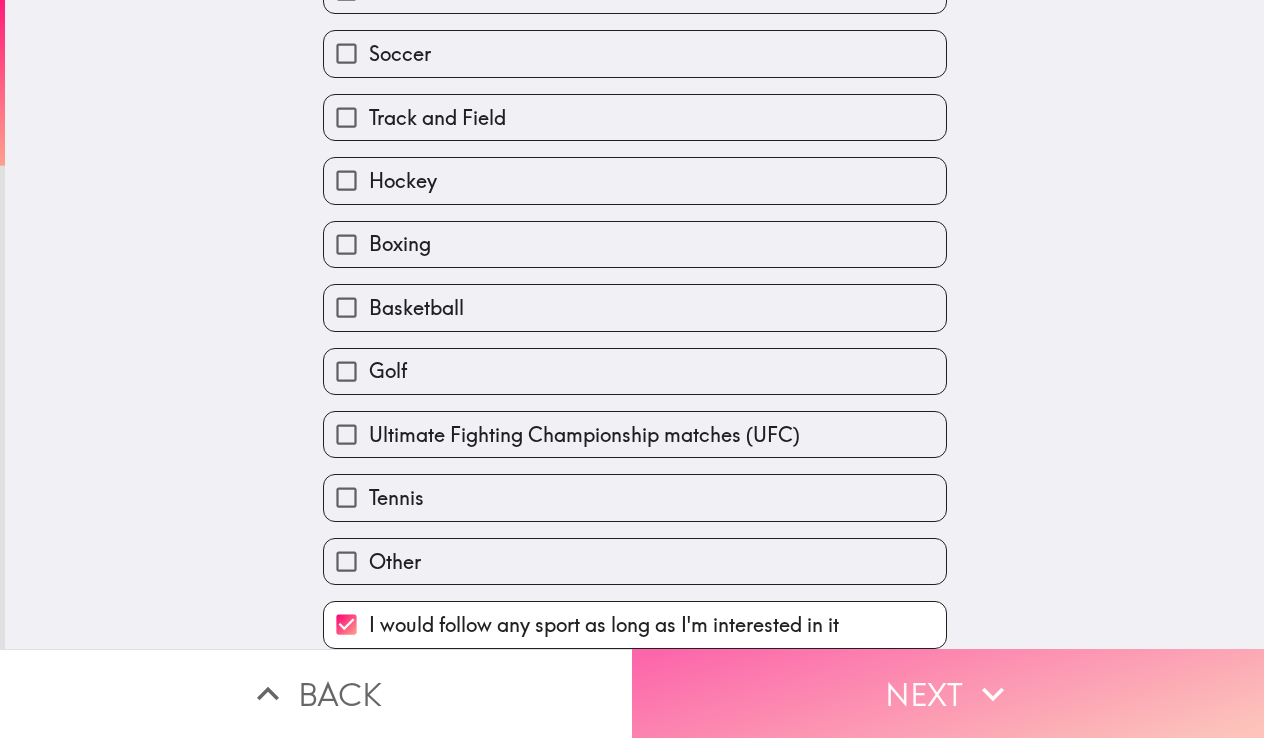 click on "Next" at bounding box center [948, 693] 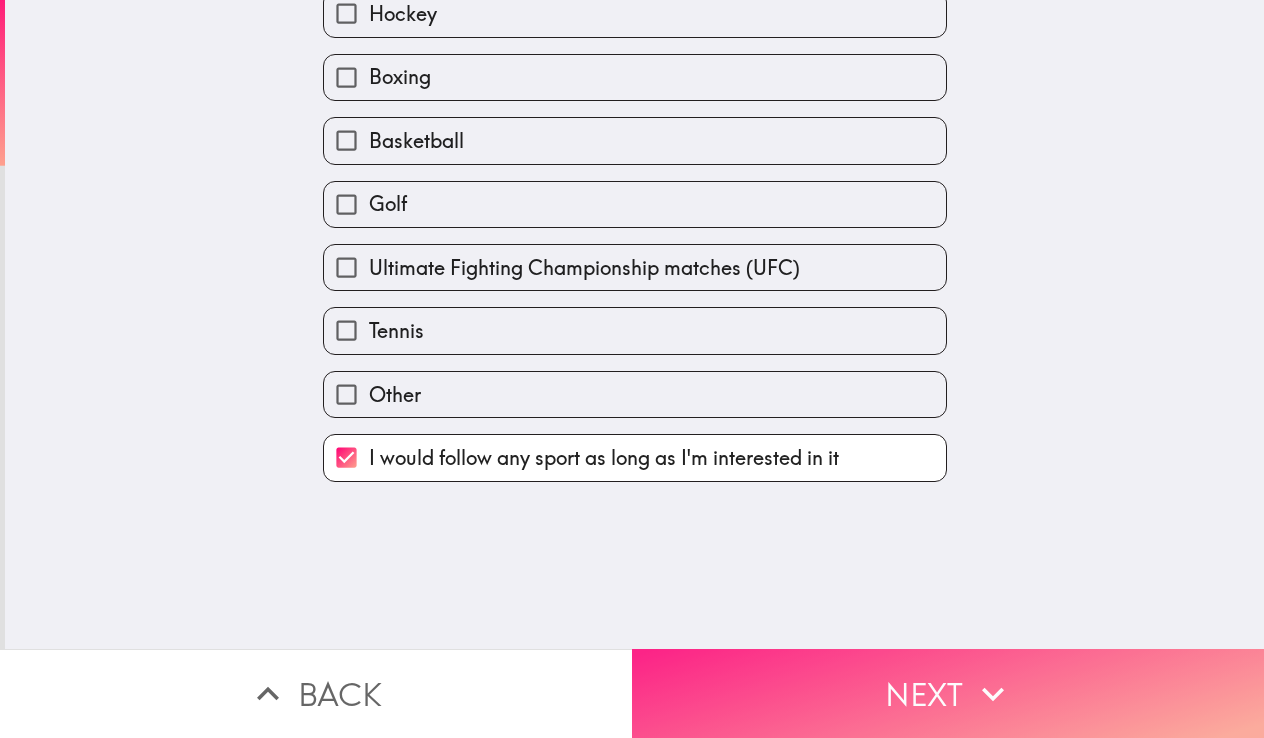 scroll, scrollTop: 0, scrollLeft: 0, axis: both 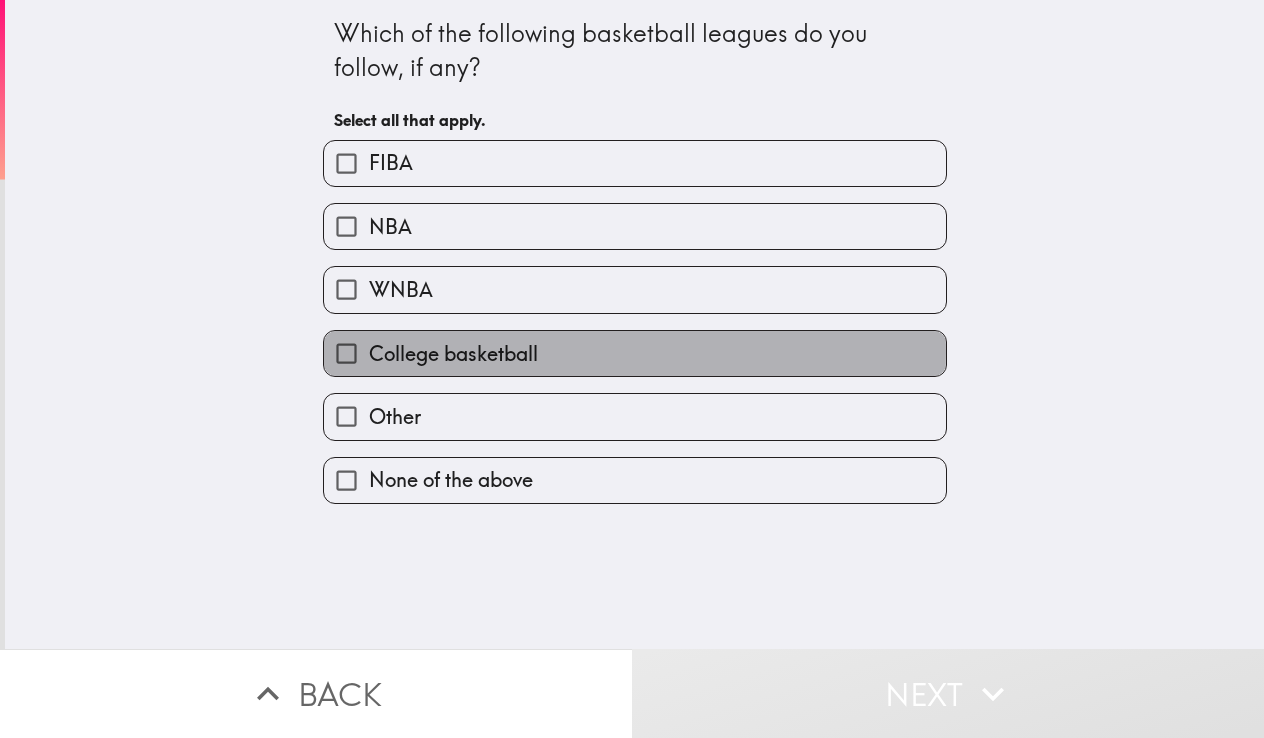 click on "College basketball" at bounding box center [453, 354] 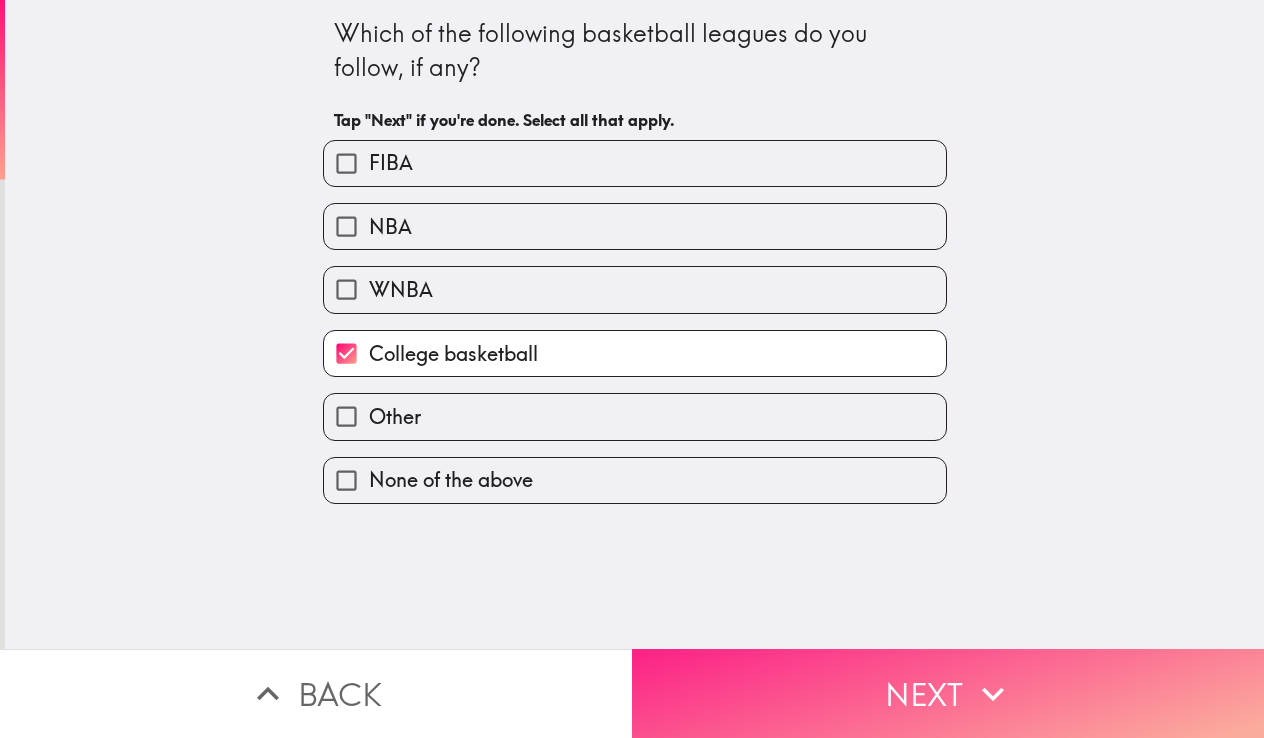 click on "Next" at bounding box center (948, 693) 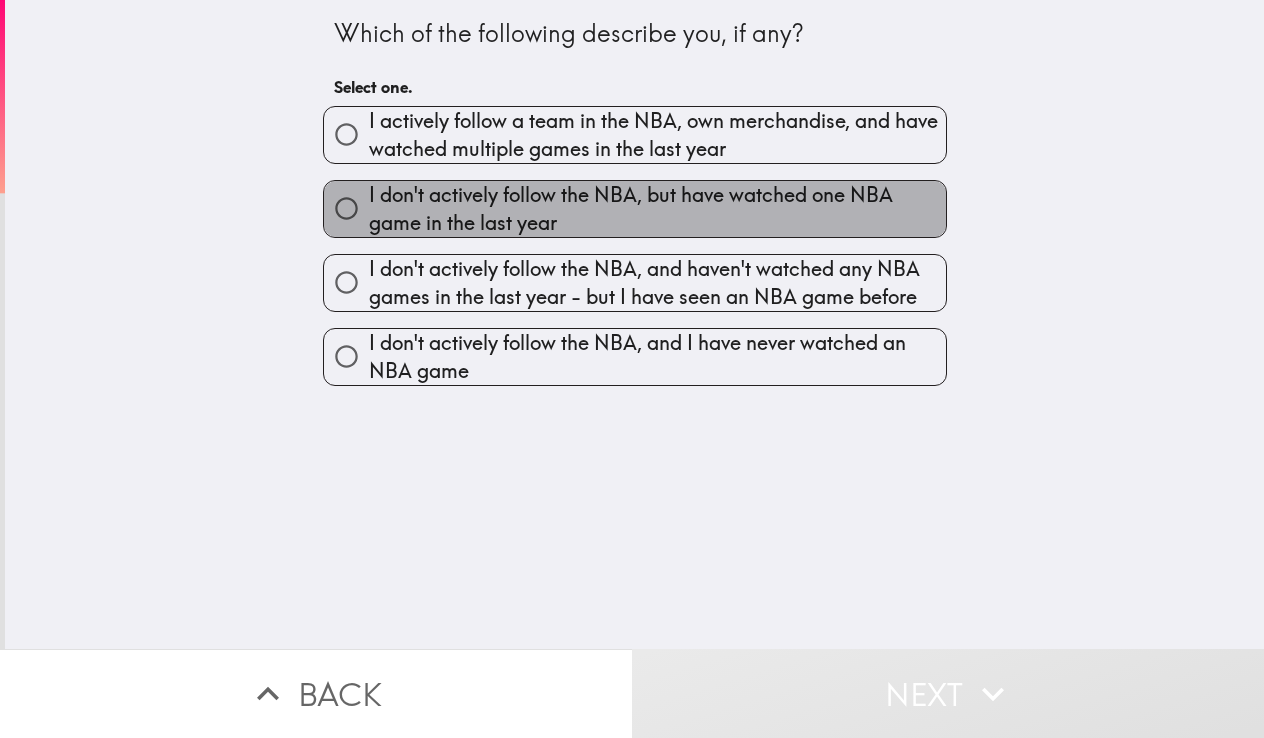 click on "I don't actively follow the NBA, but have watched one NBA game in the last year" at bounding box center (657, 209) 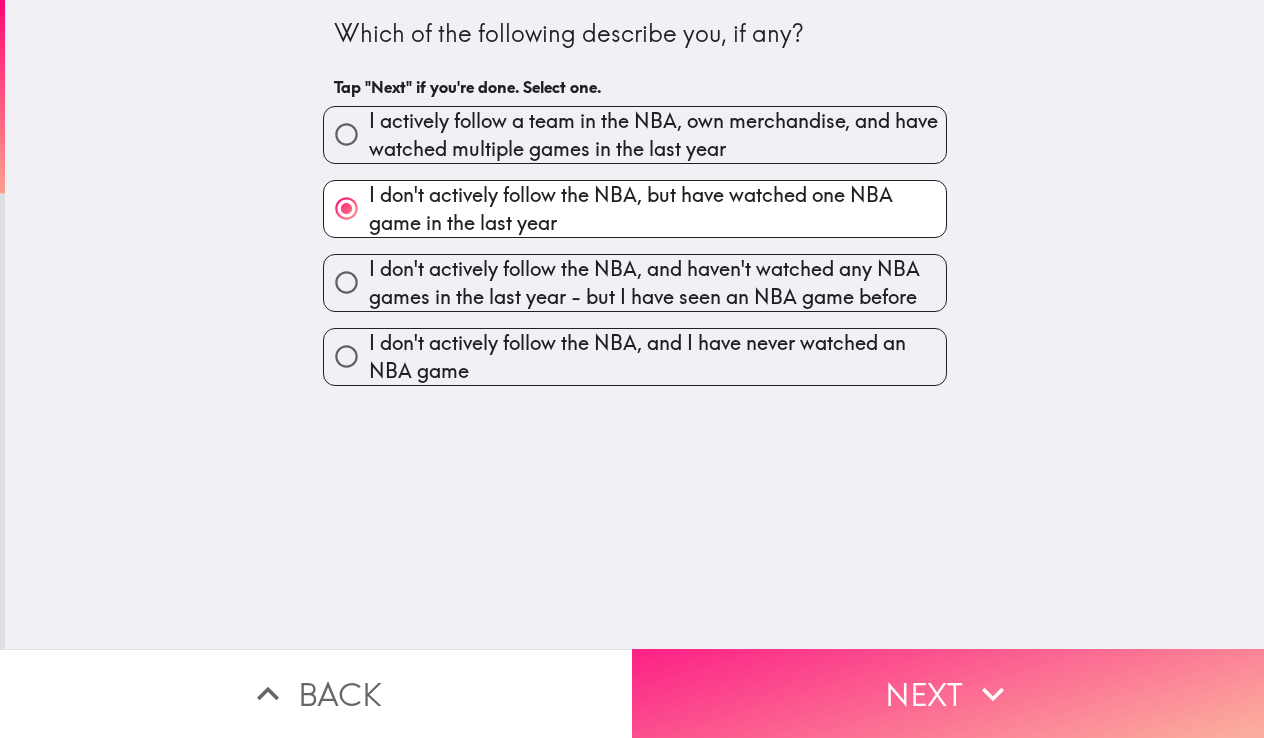 click on "Next" at bounding box center (948, 693) 